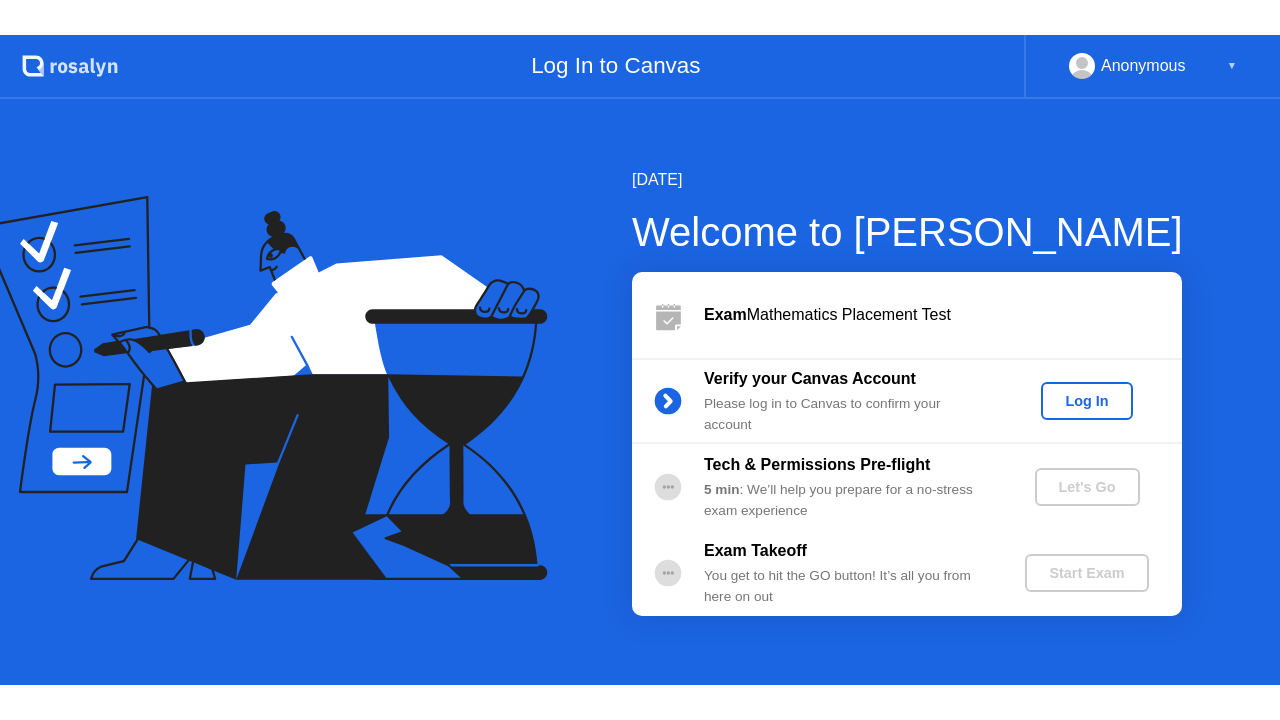 scroll, scrollTop: 0, scrollLeft: 0, axis: both 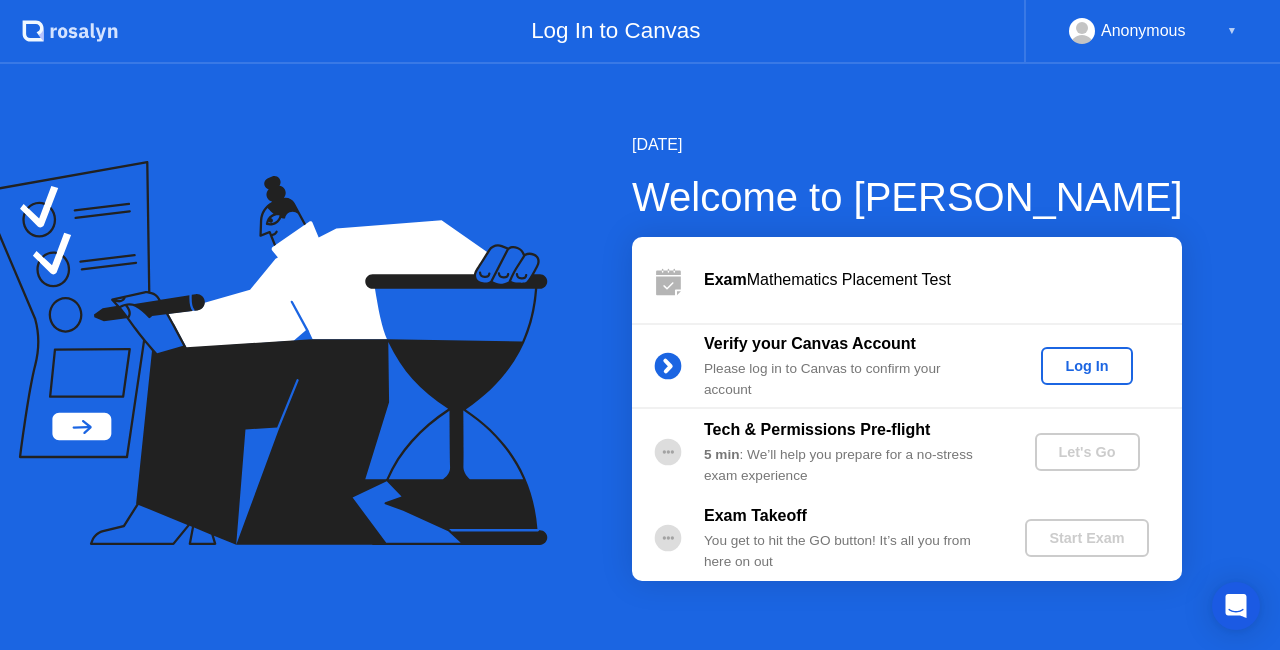 click on "Log In" 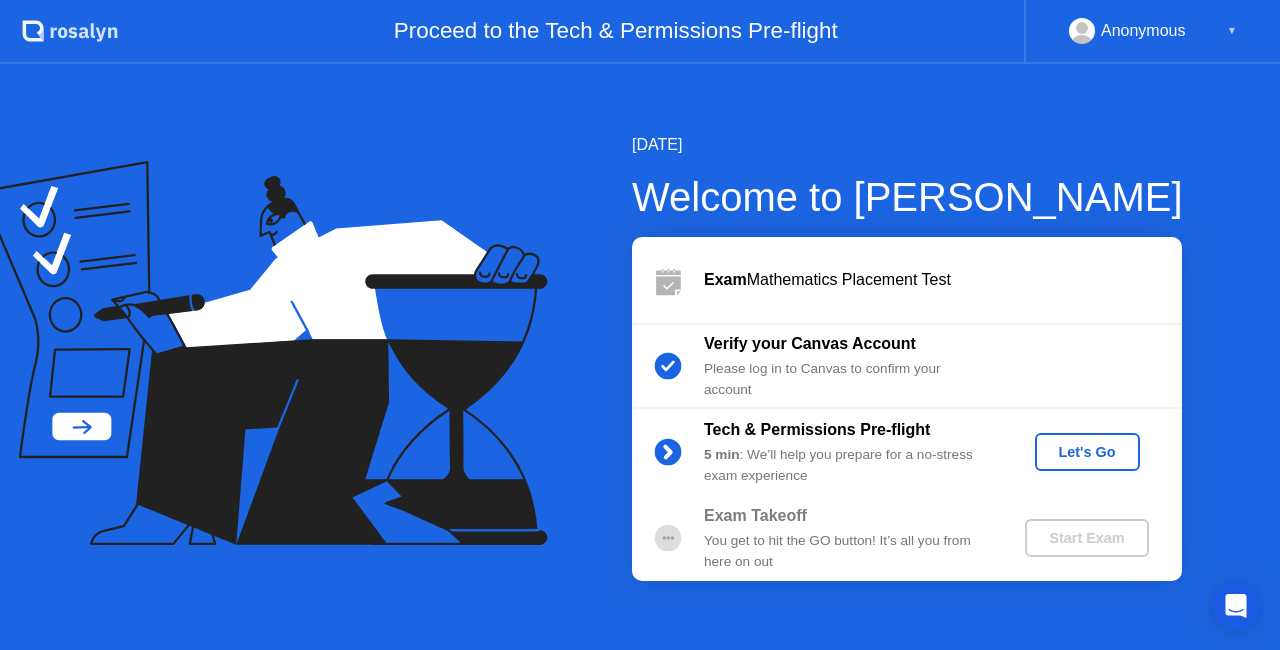 click on "Let's Go" 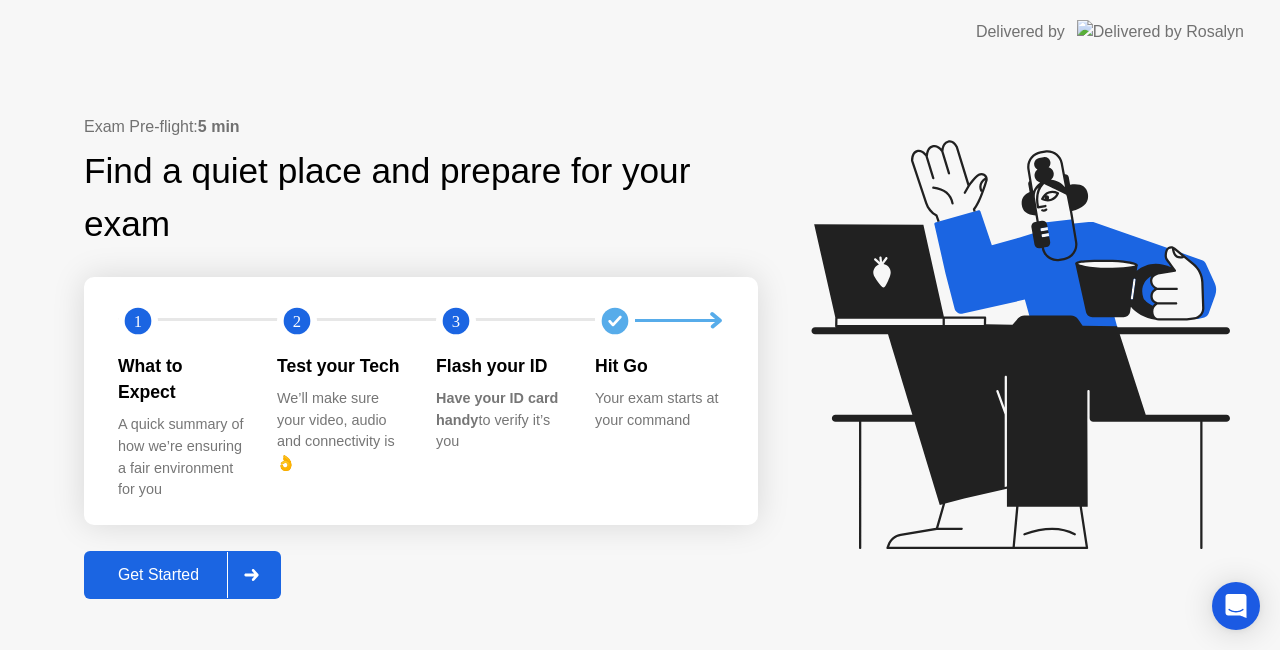 click 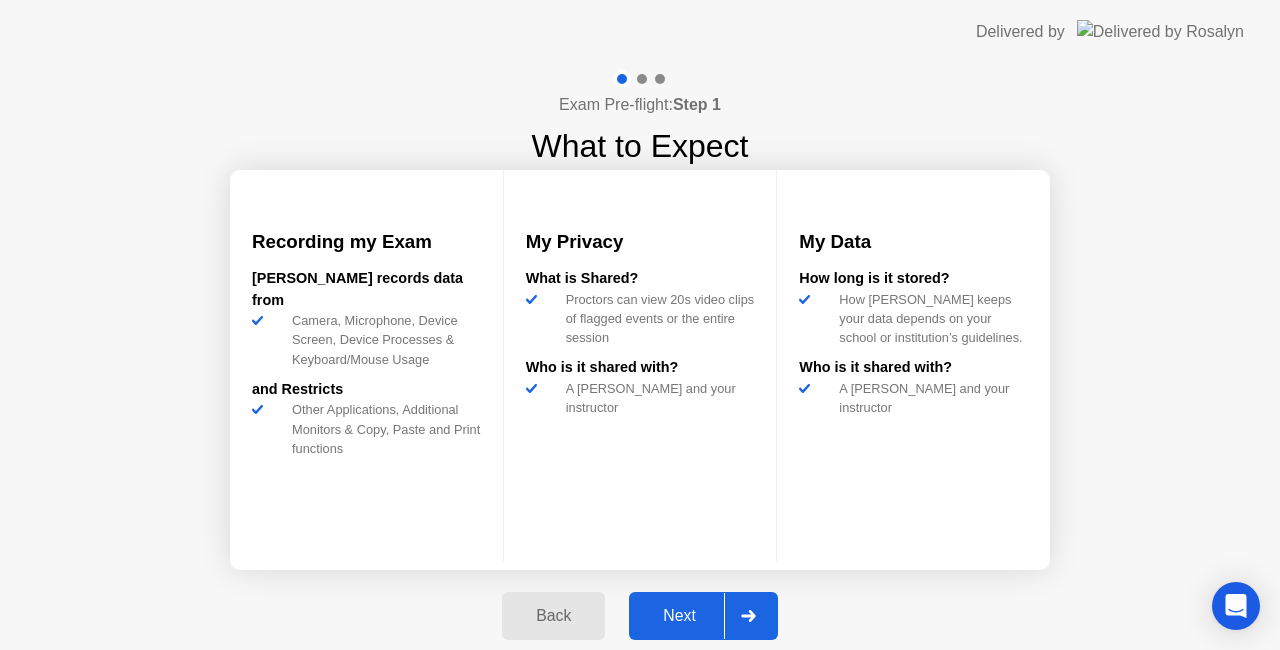 click on "Next" 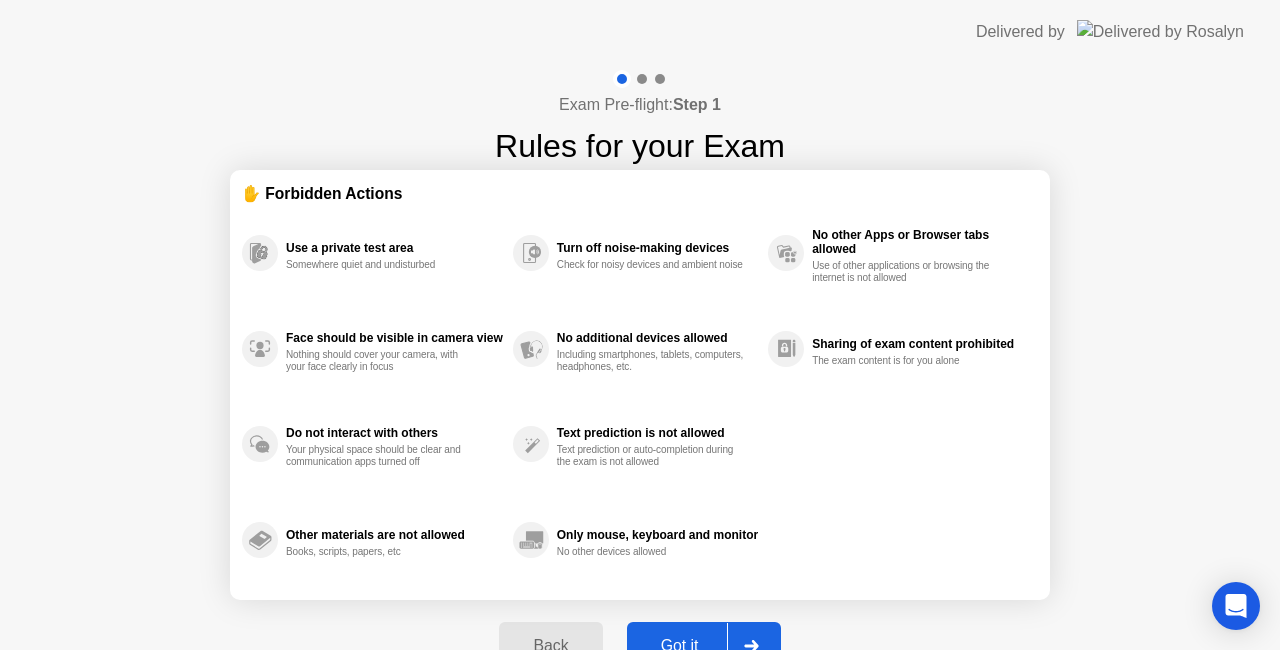 click 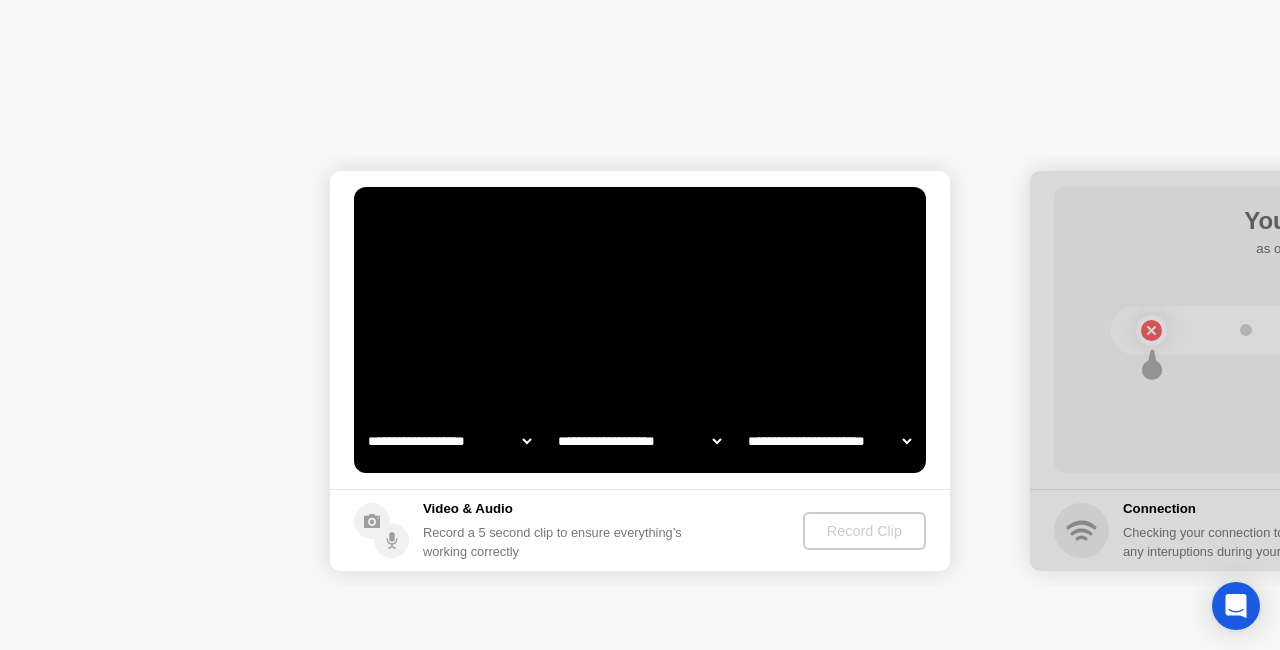 select on "**********" 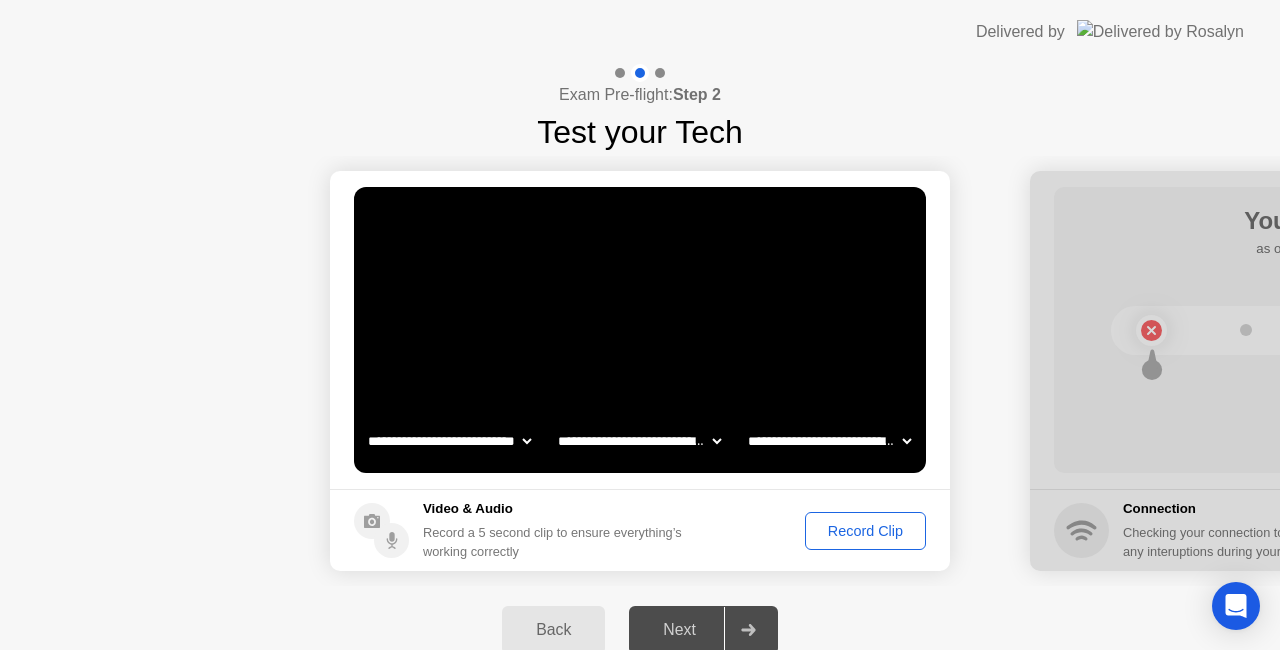 click on "Record Clip" 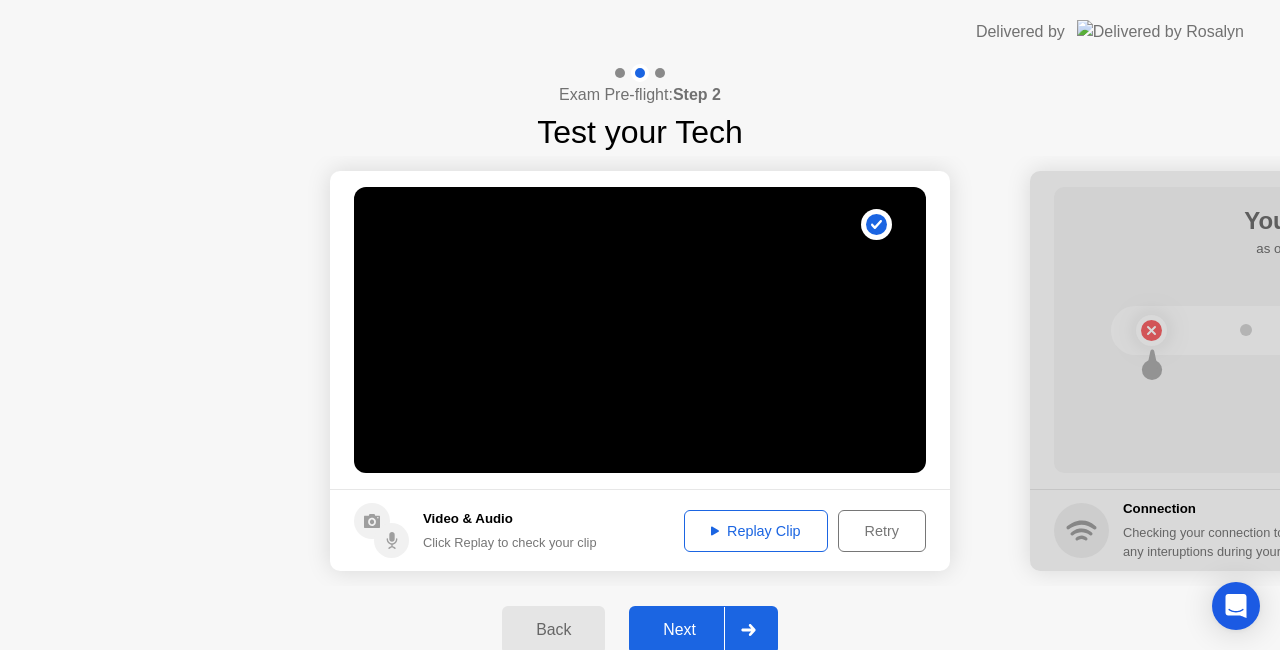 click 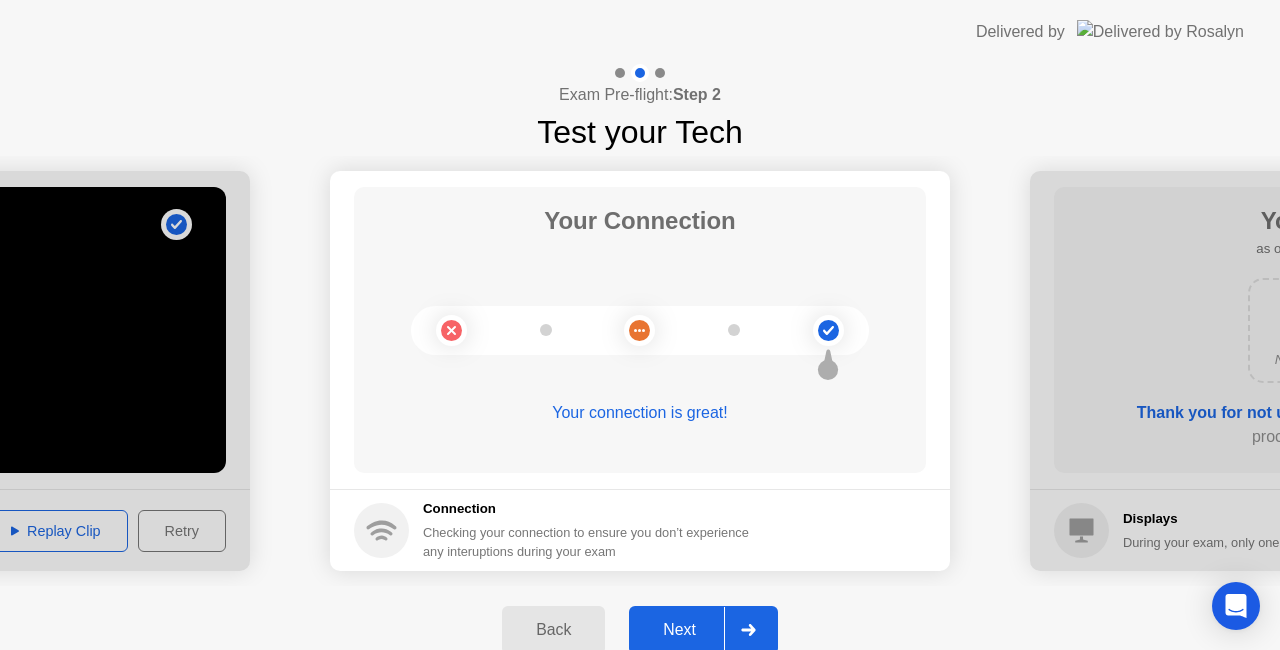click on "Next" 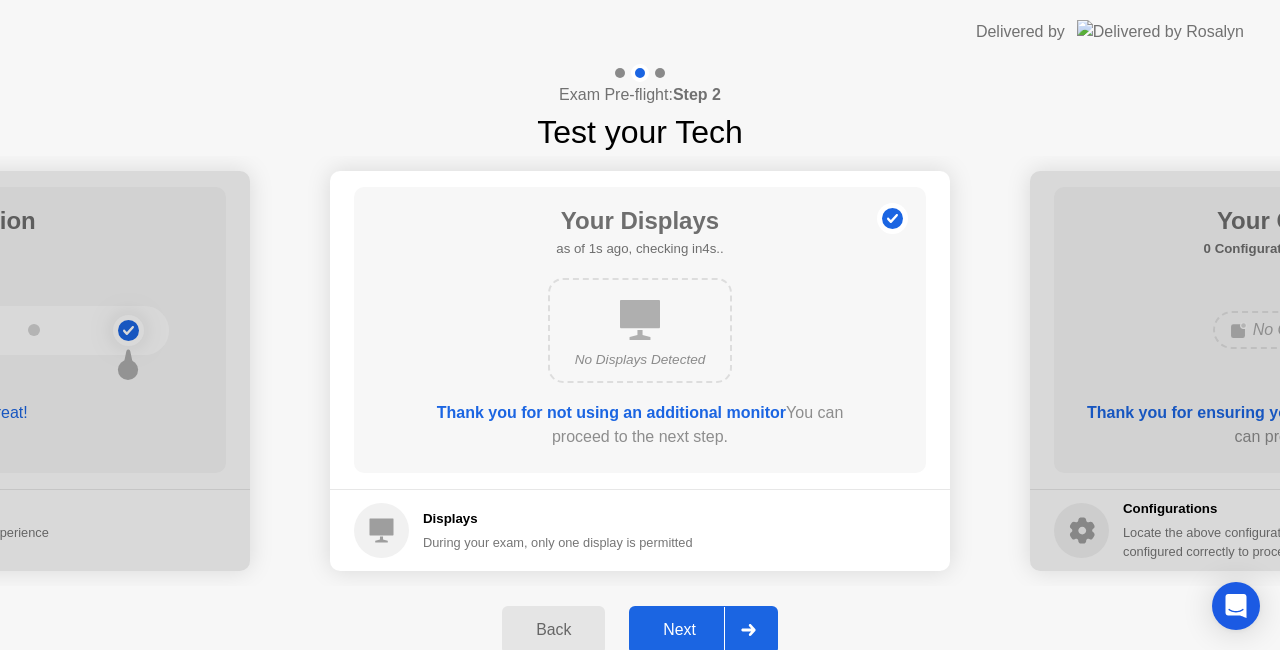 click on "Next" 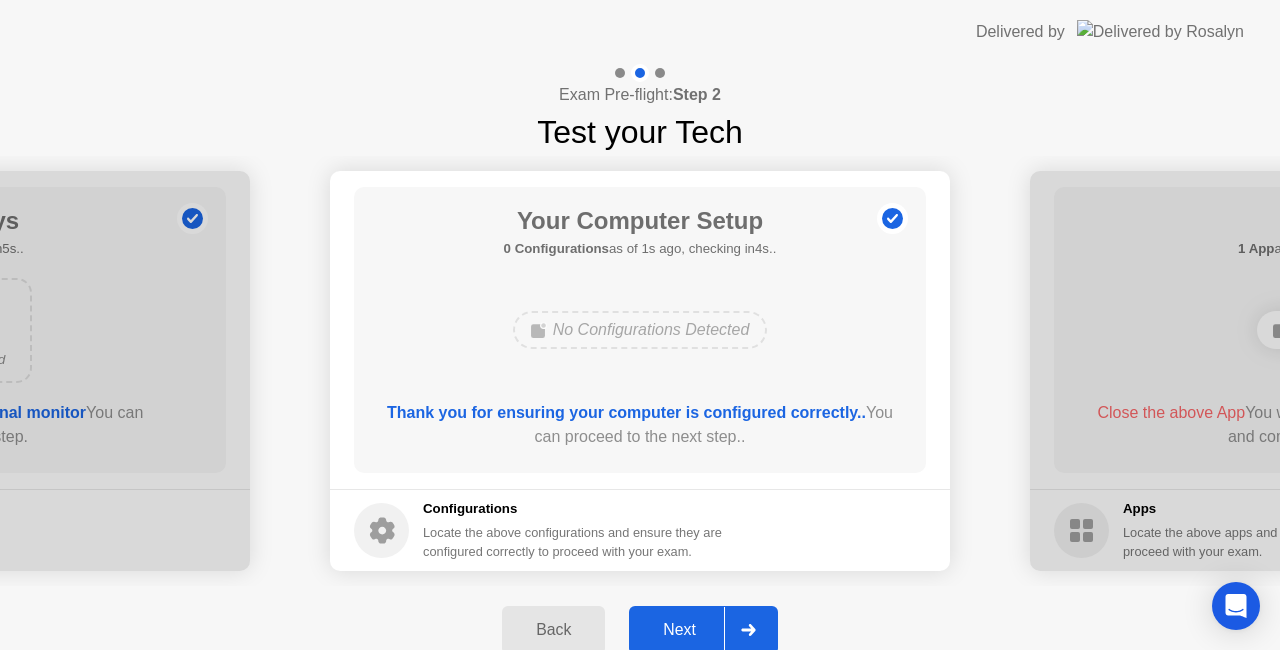 click on "Next" 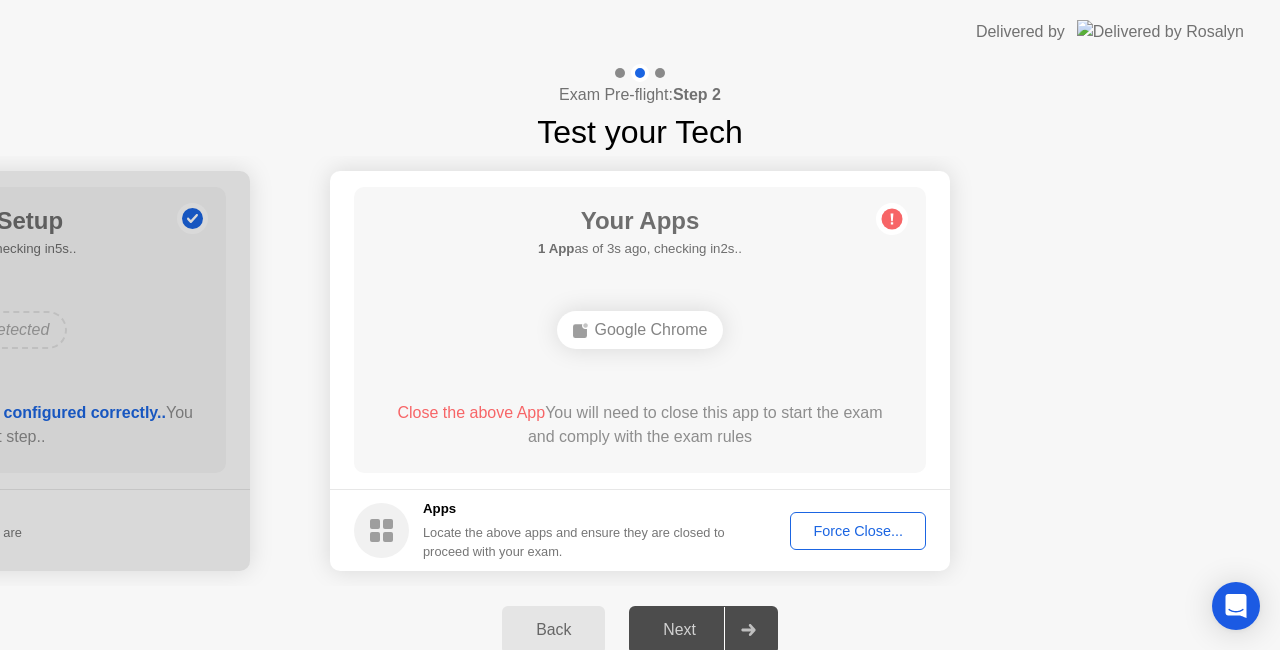 click on "Force Close..." 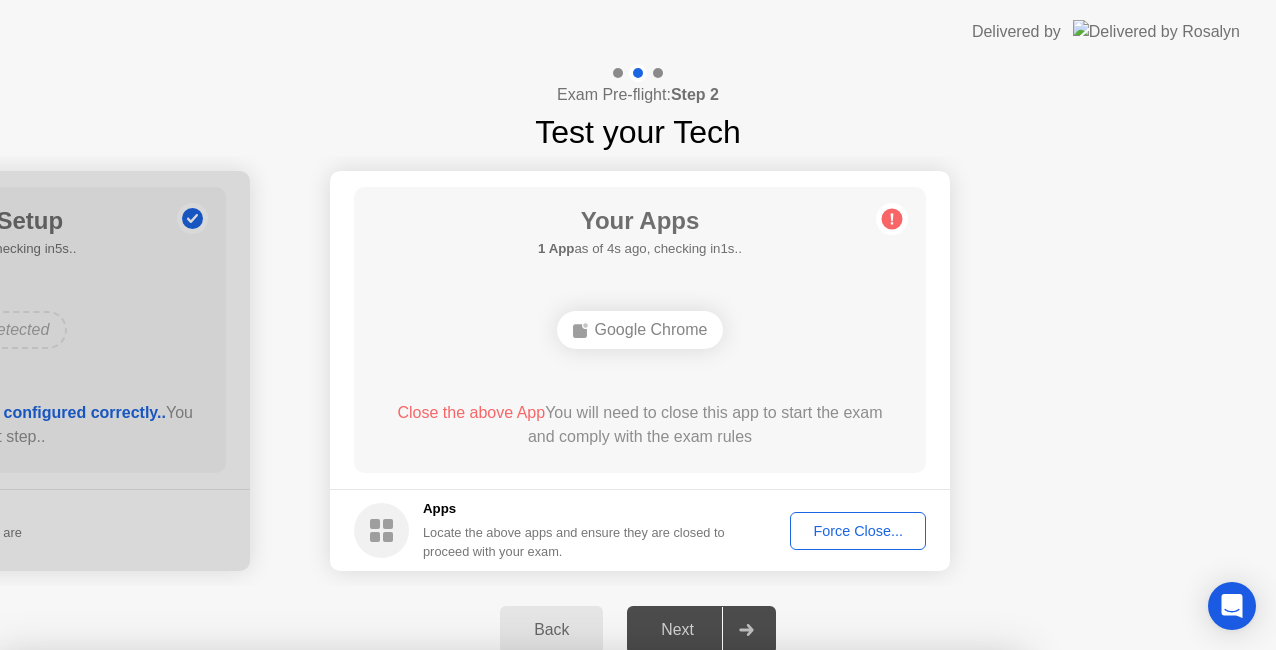 click on "Confirm" at bounding box center [577, 926] 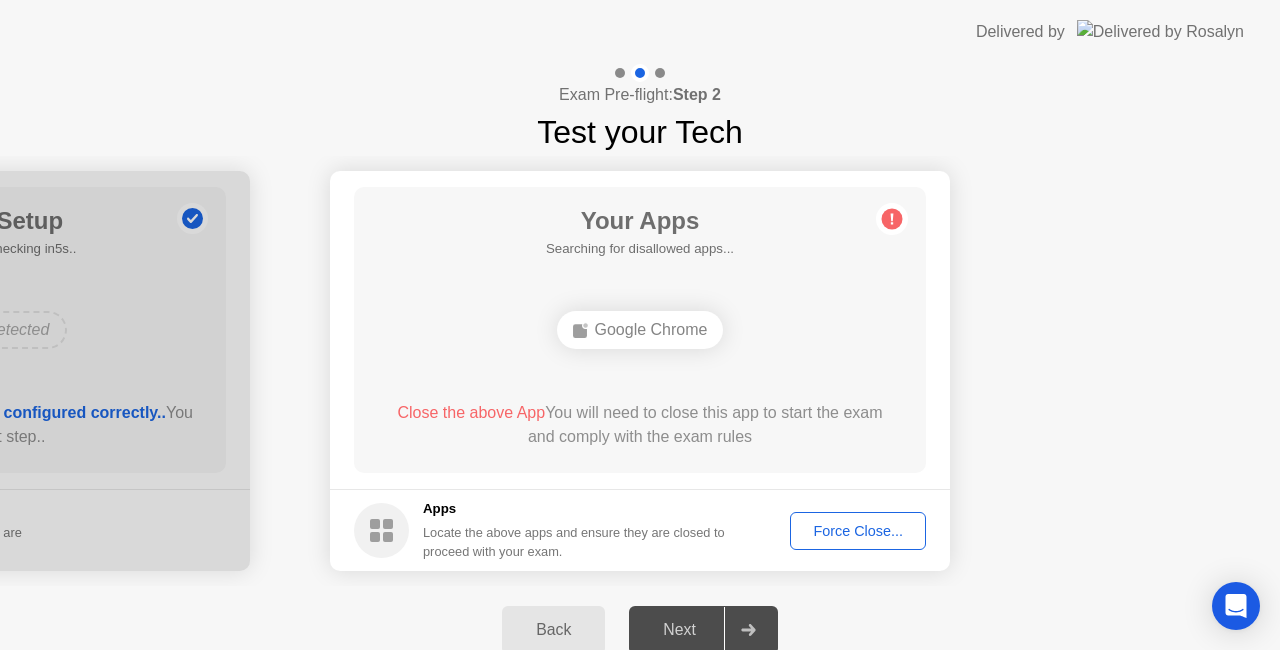 click on "Force Close..." 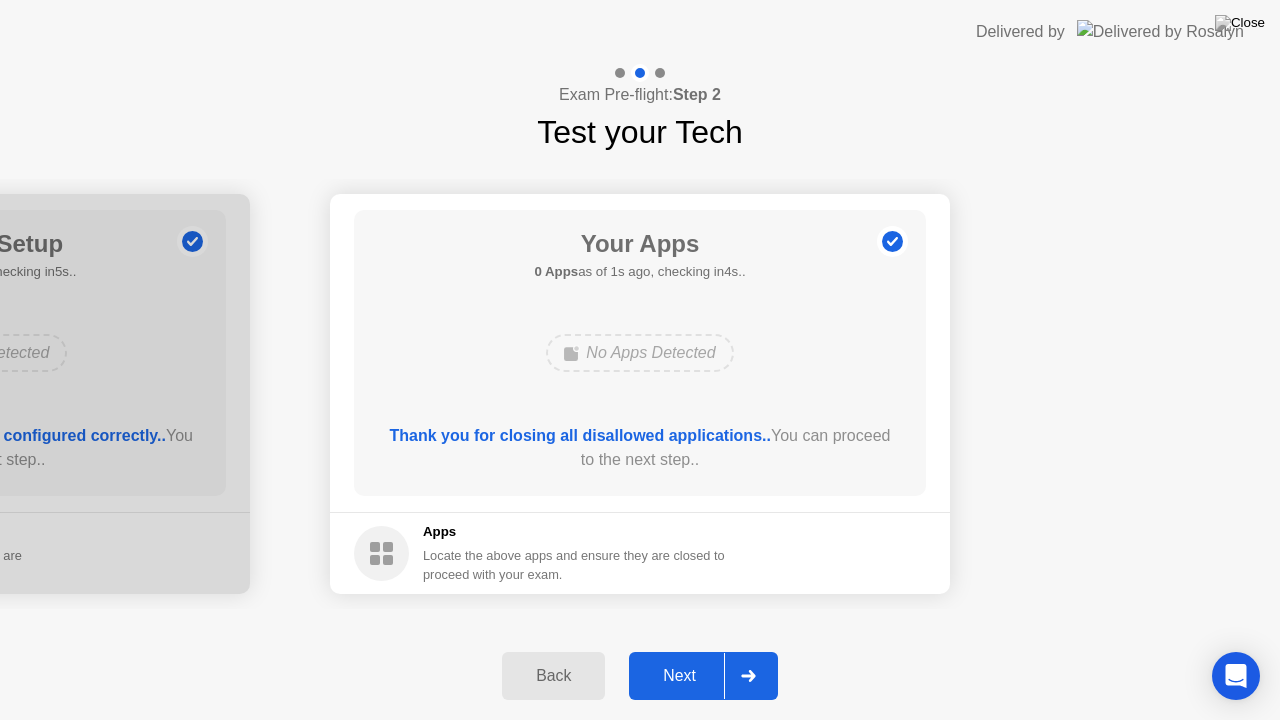 click on "Next" 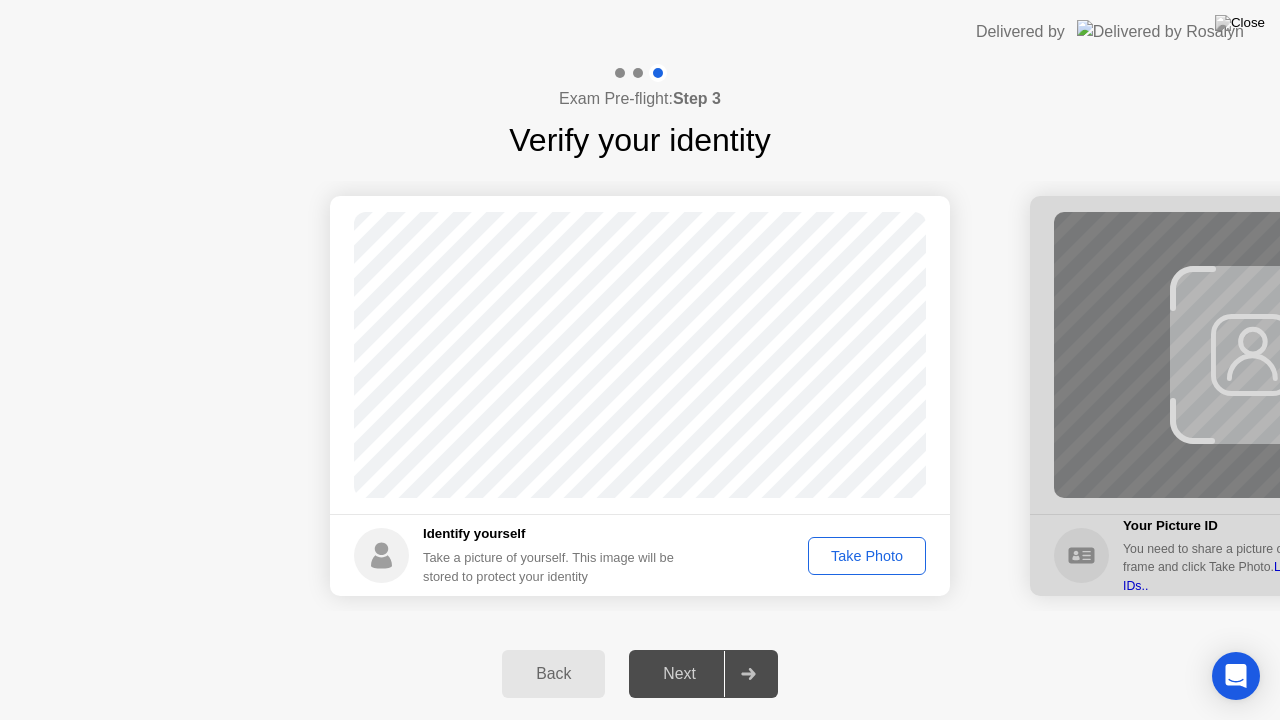 click on "Take Photo" 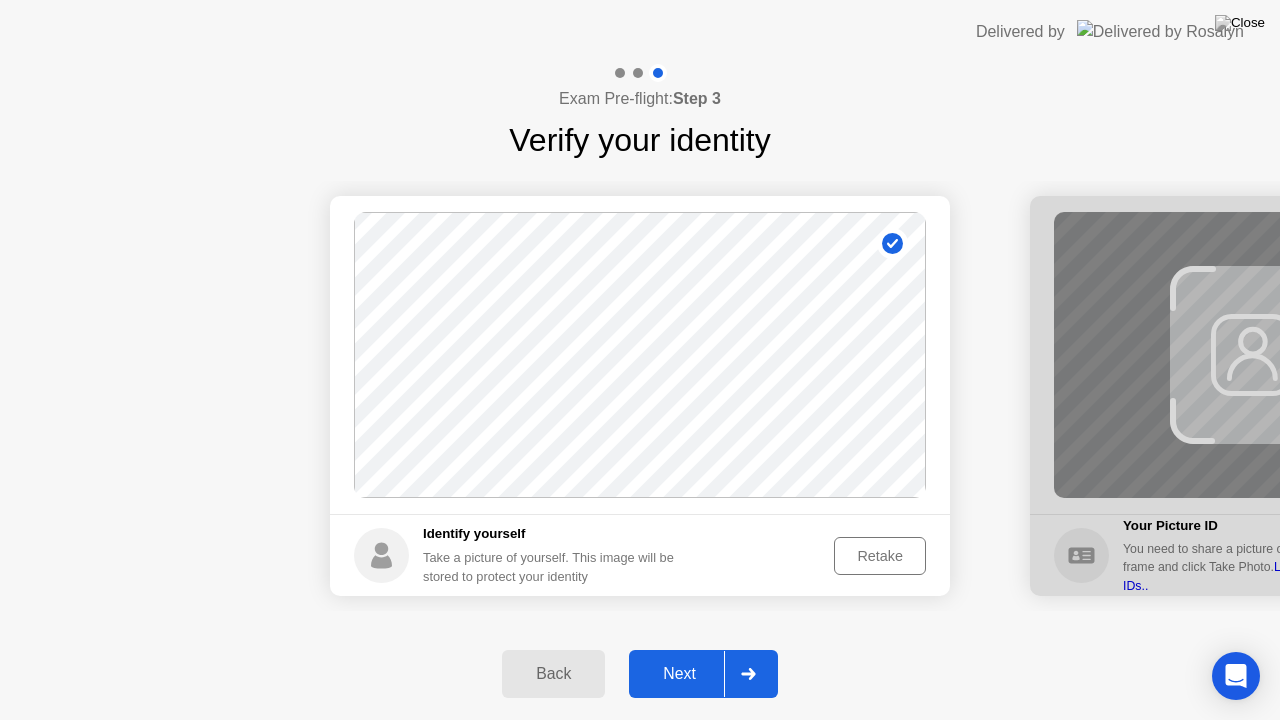 click on "Next" 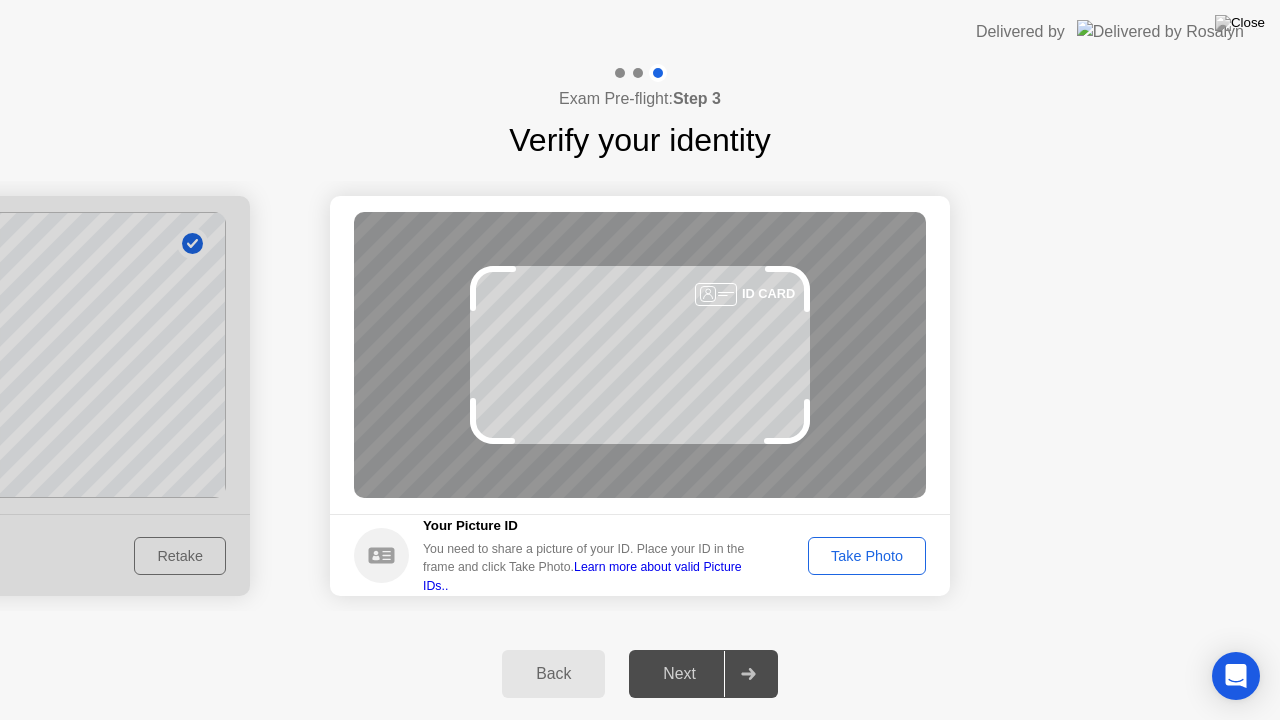 click on "Learn more about valid Picture IDs.." 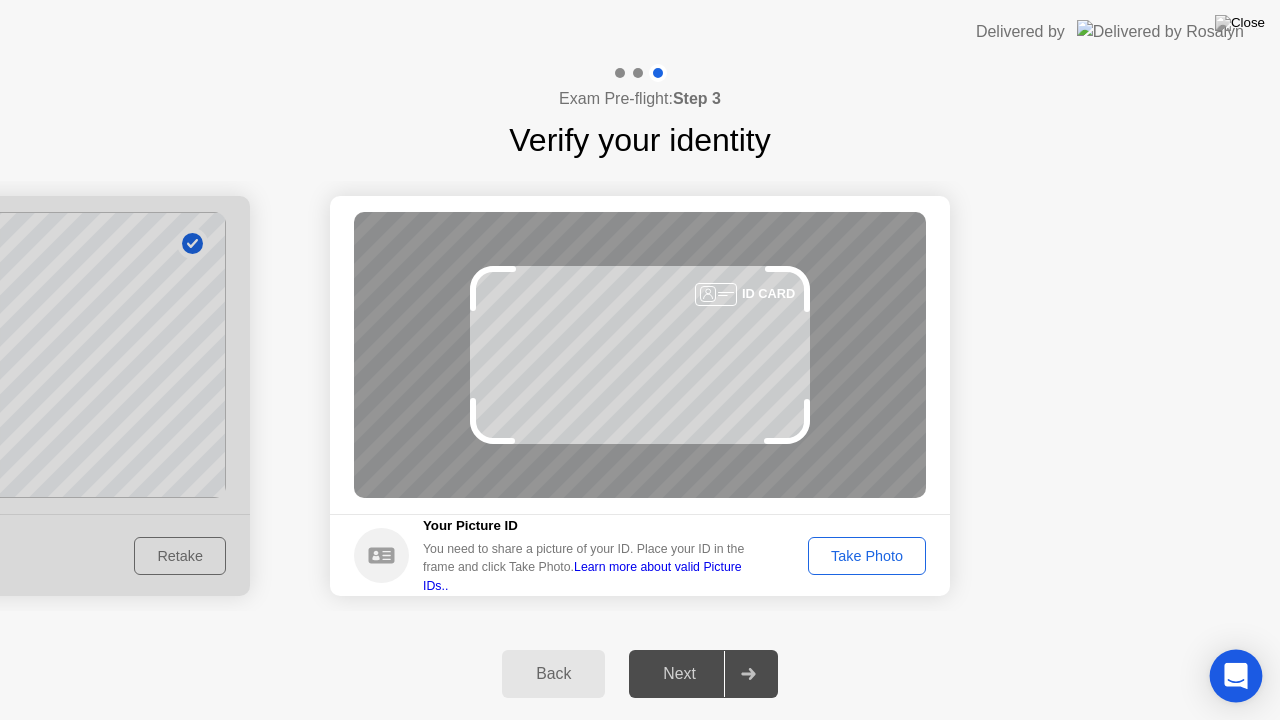 click at bounding box center (1236, 676) 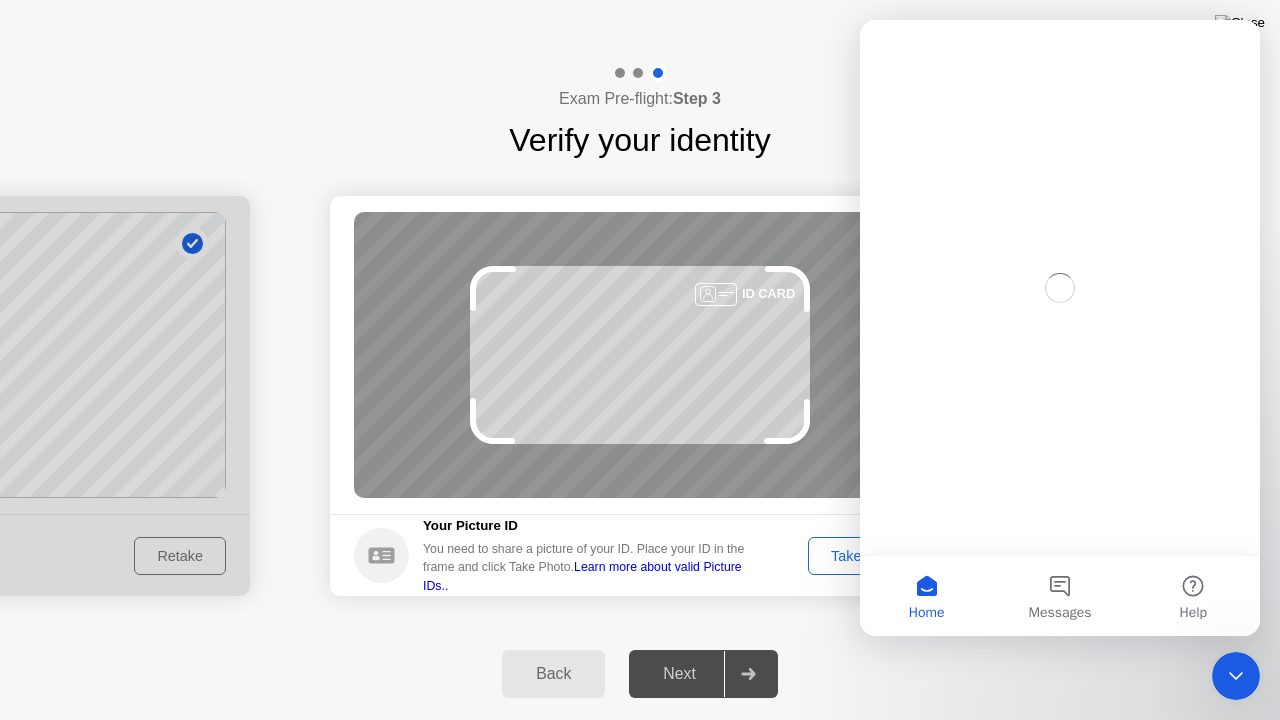 scroll, scrollTop: 0, scrollLeft: 0, axis: both 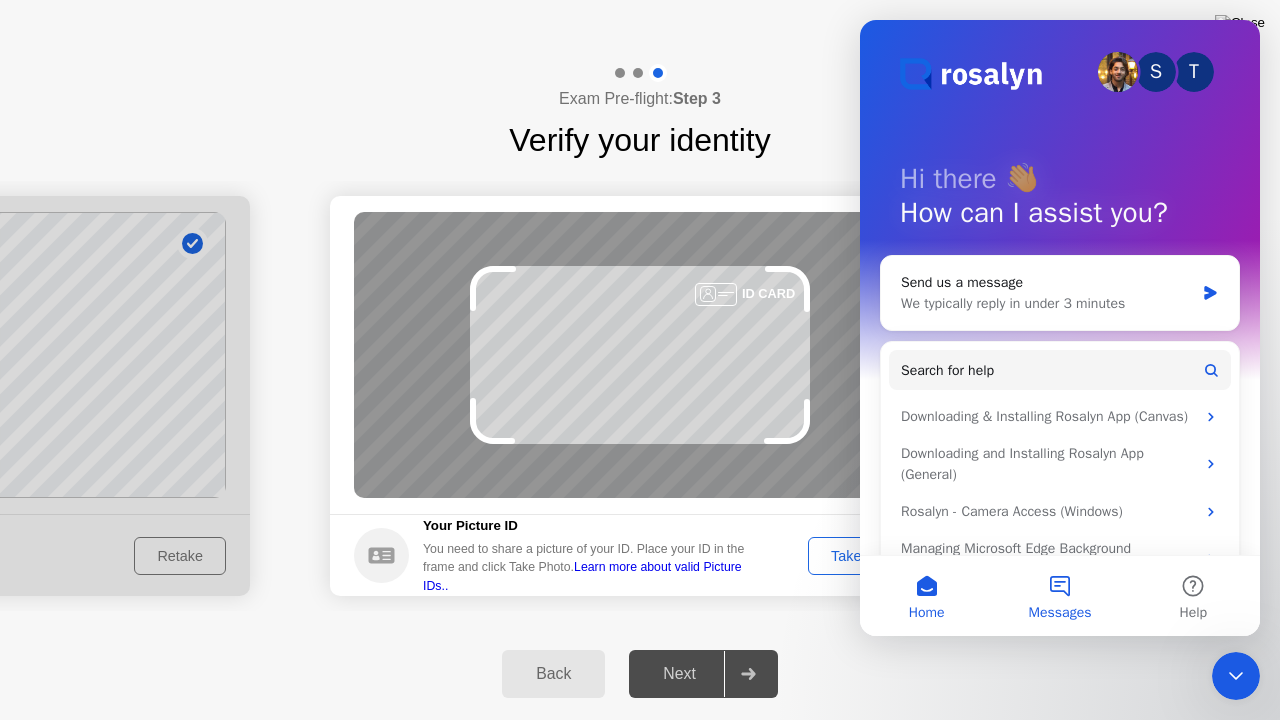 click on "Messages" at bounding box center [1060, 613] 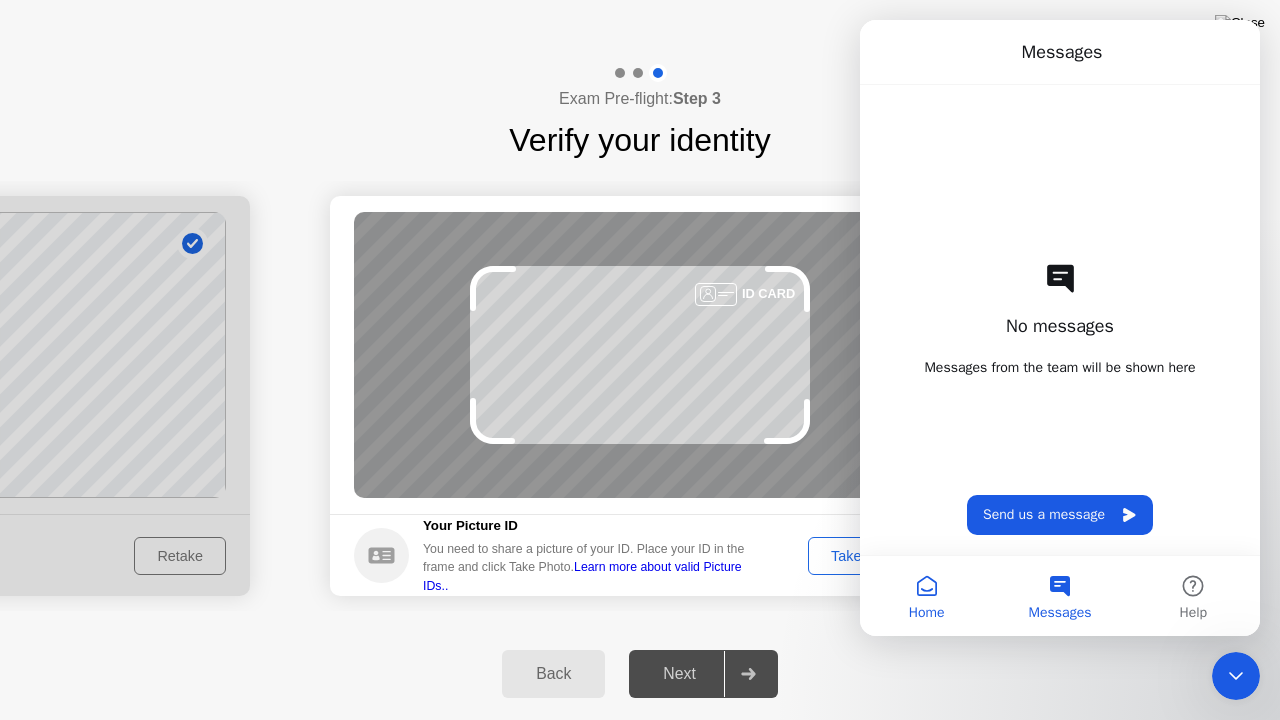 click on "Home" at bounding box center [927, 613] 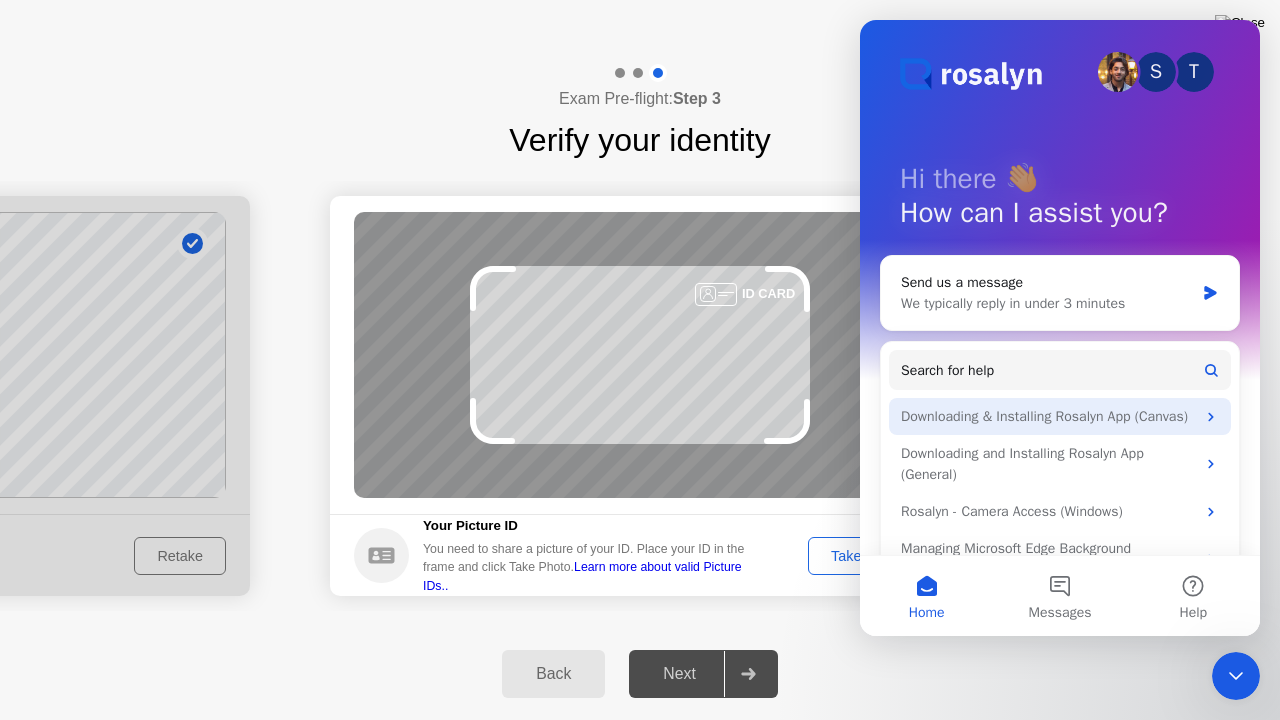 scroll, scrollTop: 71, scrollLeft: 0, axis: vertical 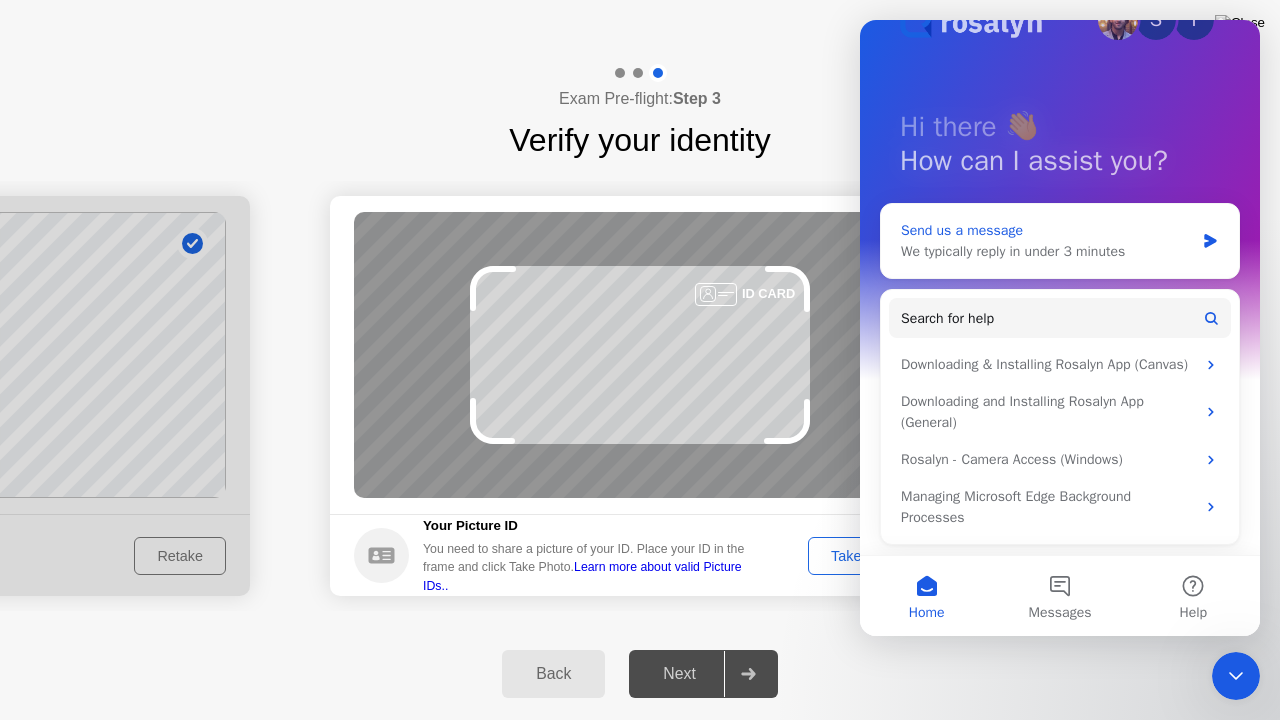 click on "We typically reply in under 3 minutes" at bounding box center (1047, 251) 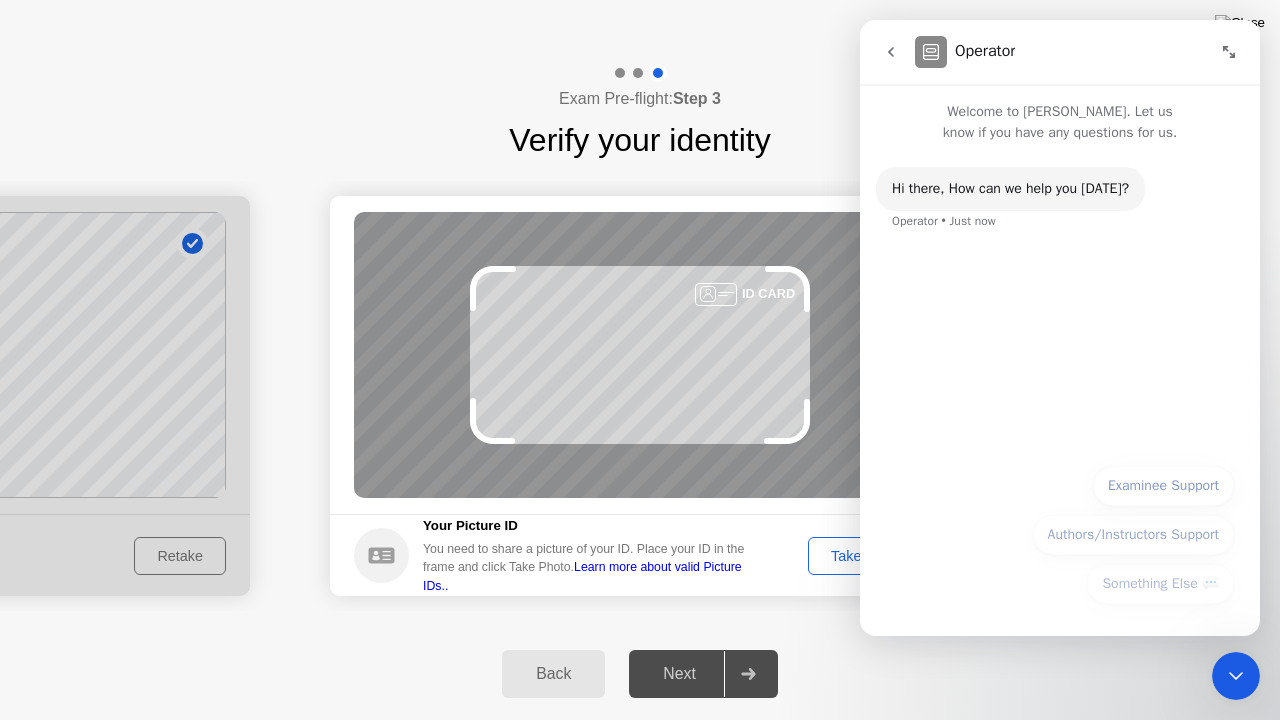 scroll, scrollTop: 0, scrollLeft: 0, axis: both 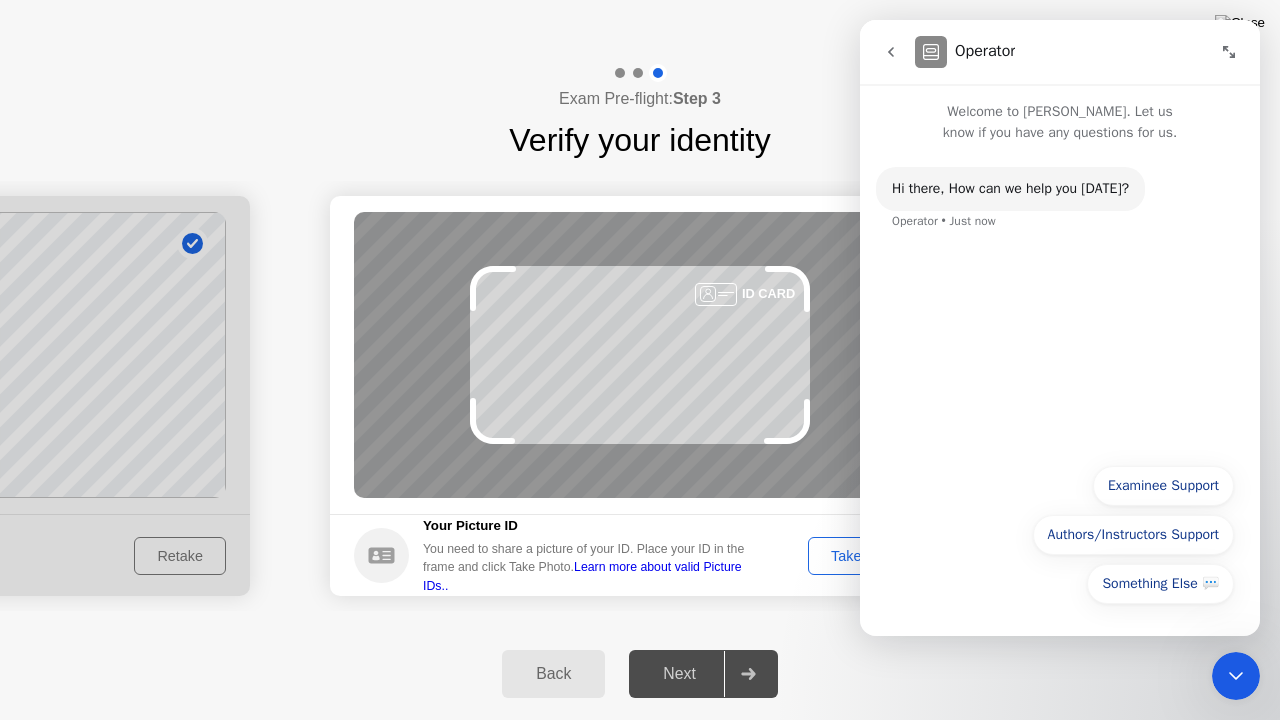 click on "You need to share a picture of your ID. Place your ID in the frame and click Take Photo.  Learn more about valid Picture IDs.." 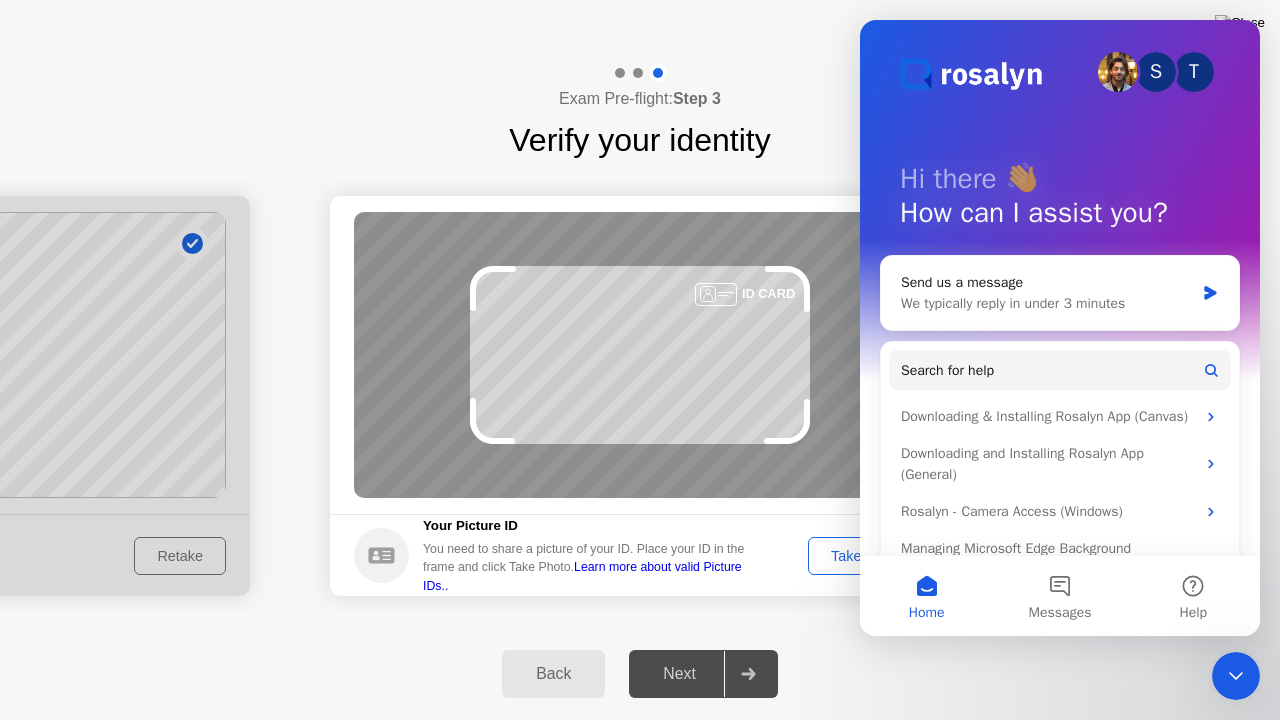 click on "Exam Pre-flight:  Step 3 Verify your identity" 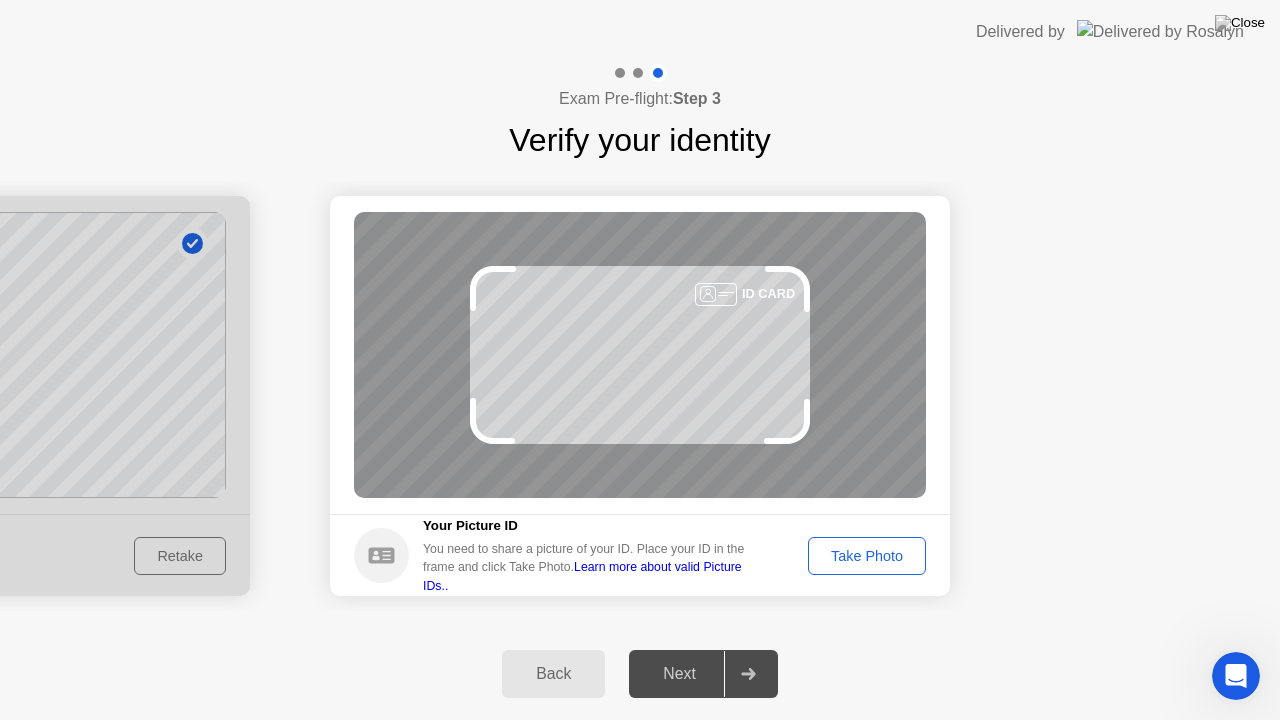 scroll, scrollTop: 0, scrollLeft: 0, axis: both 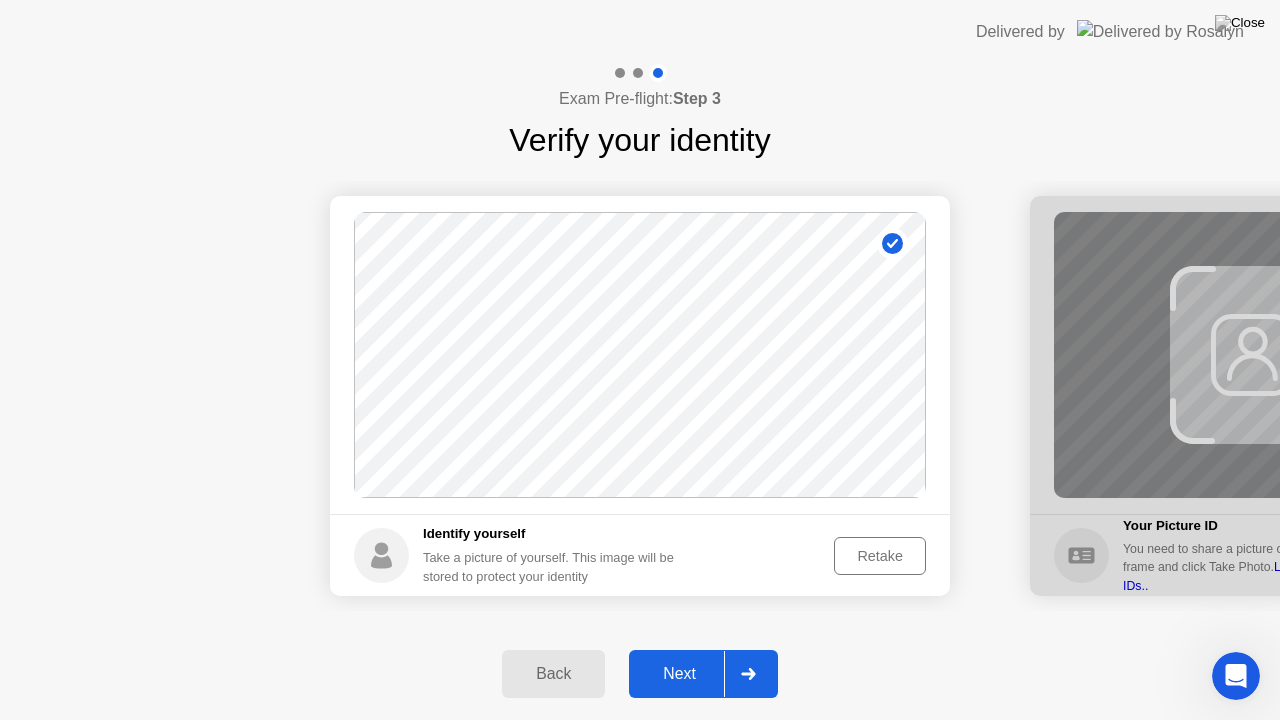 click on "Back" 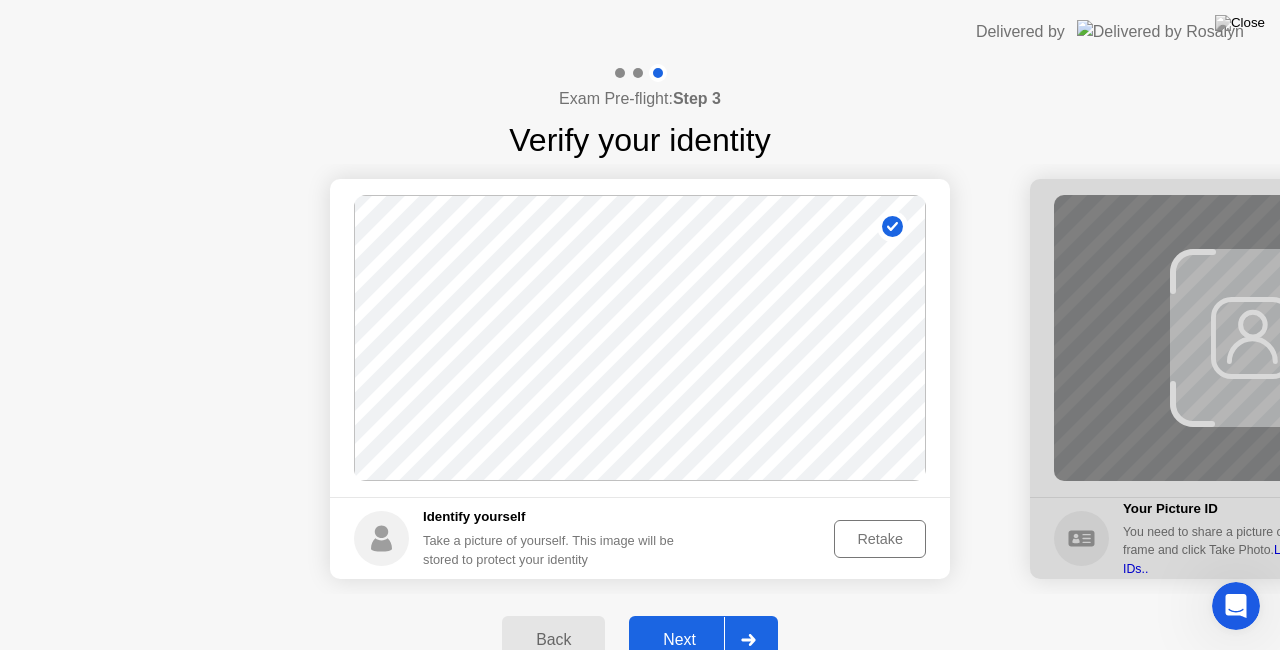 select on "**********" 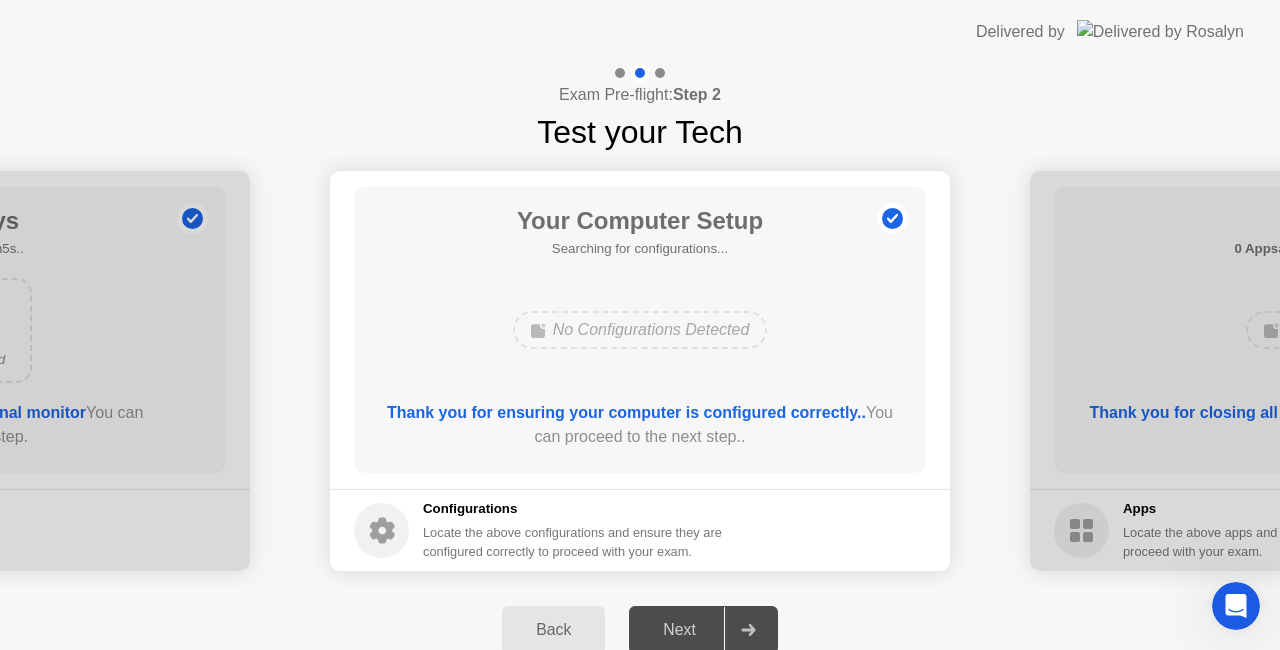 click on "Next" 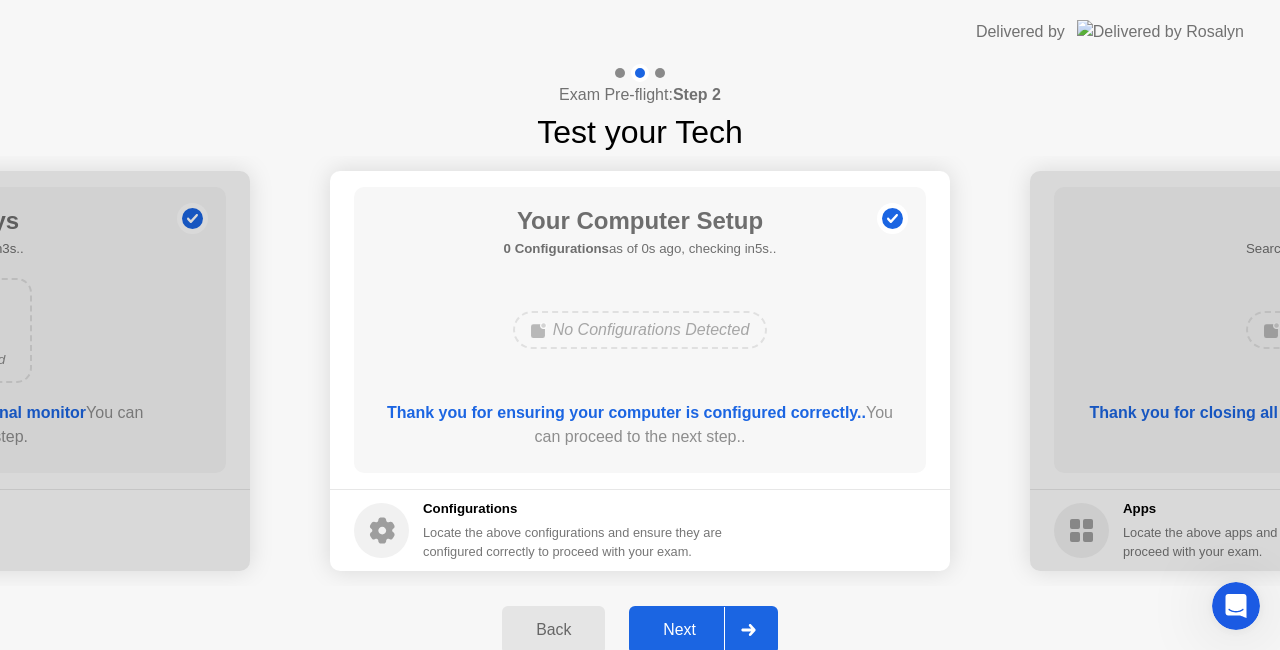 click 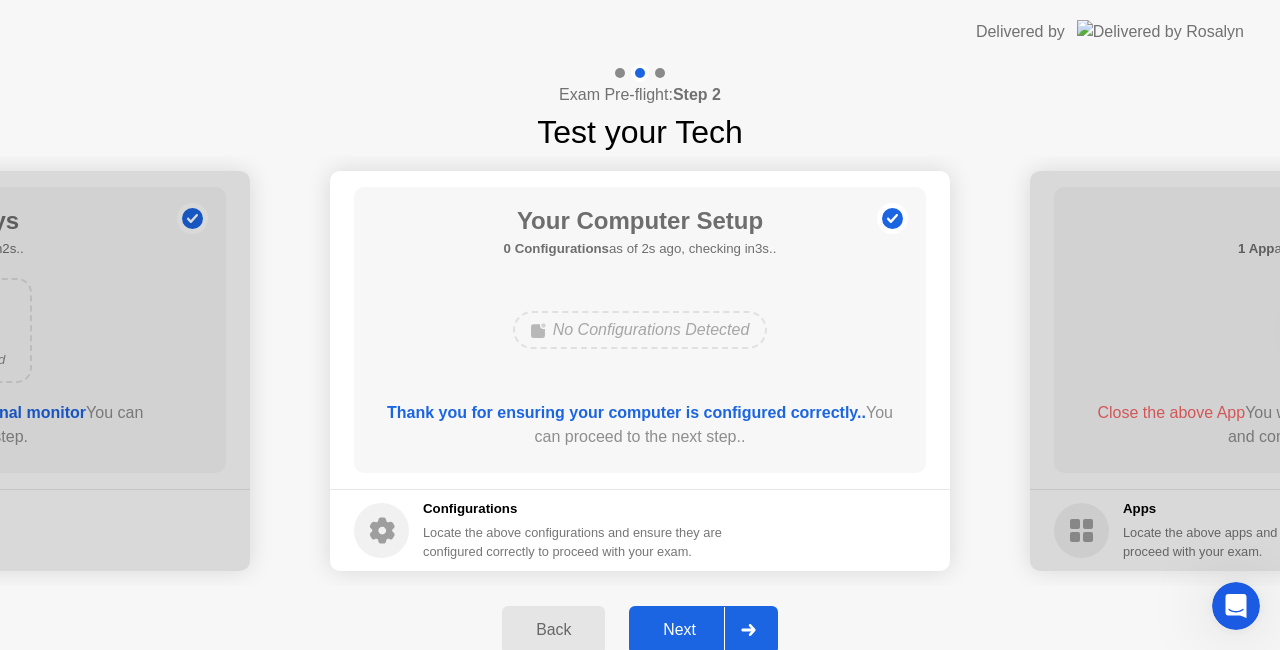 click on "Next" 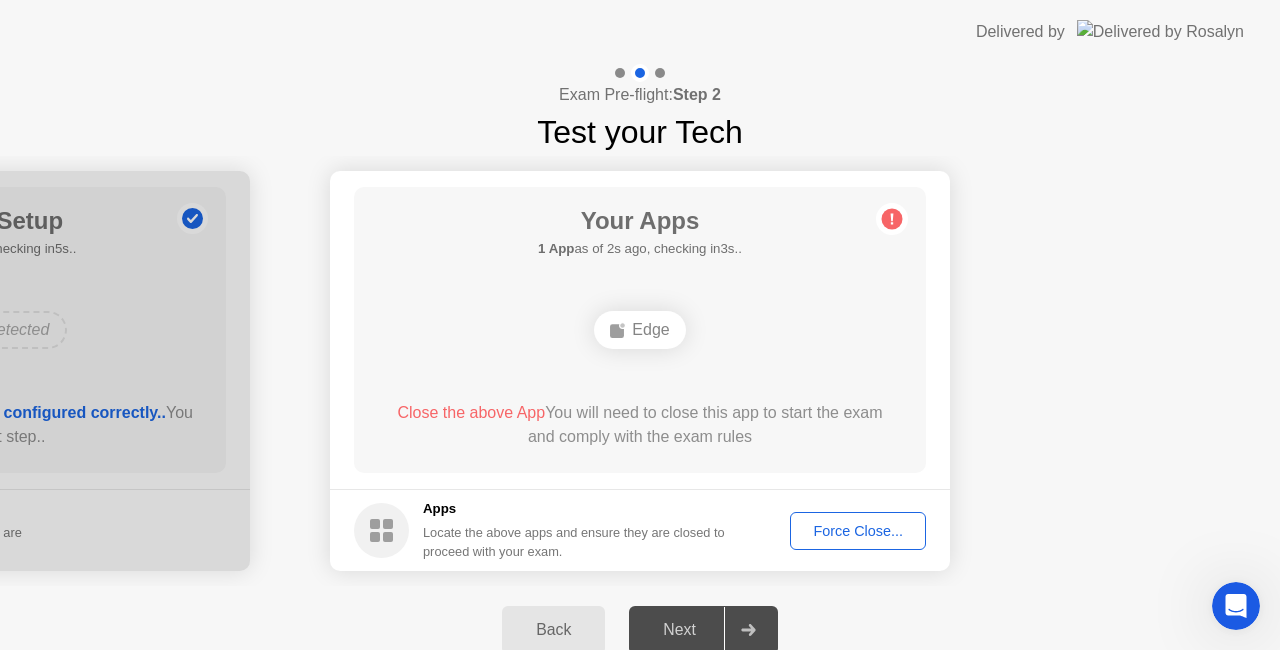click on "Next" 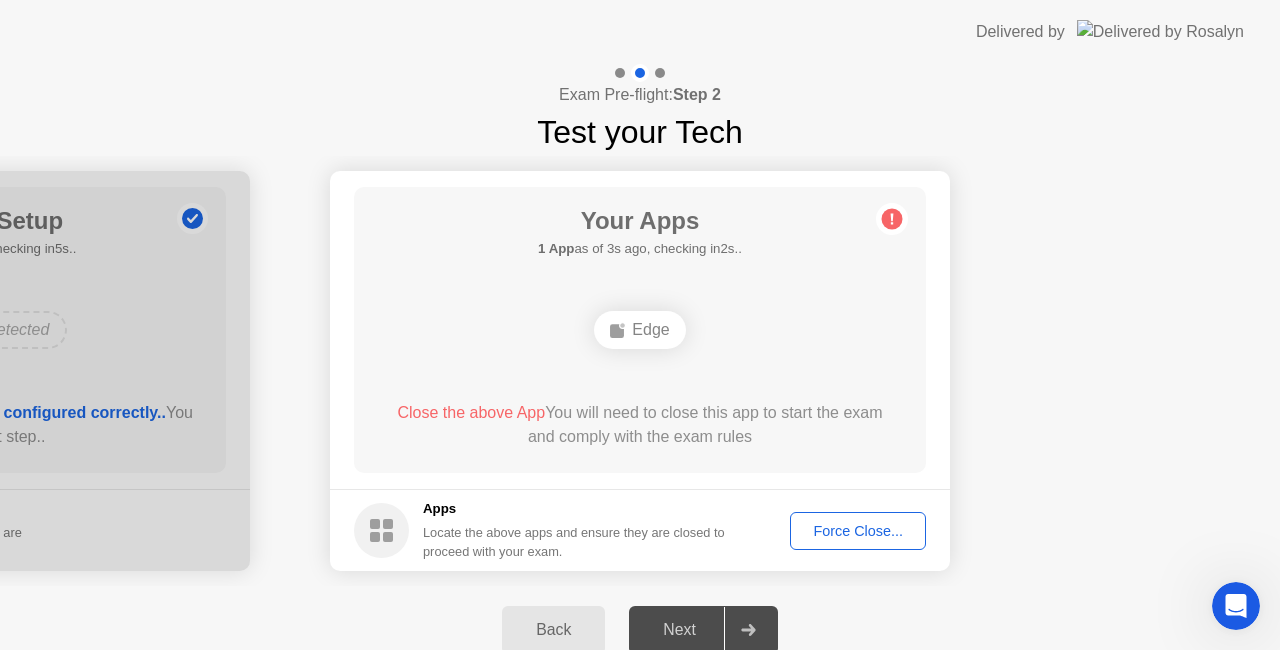 click on "Force Close..." 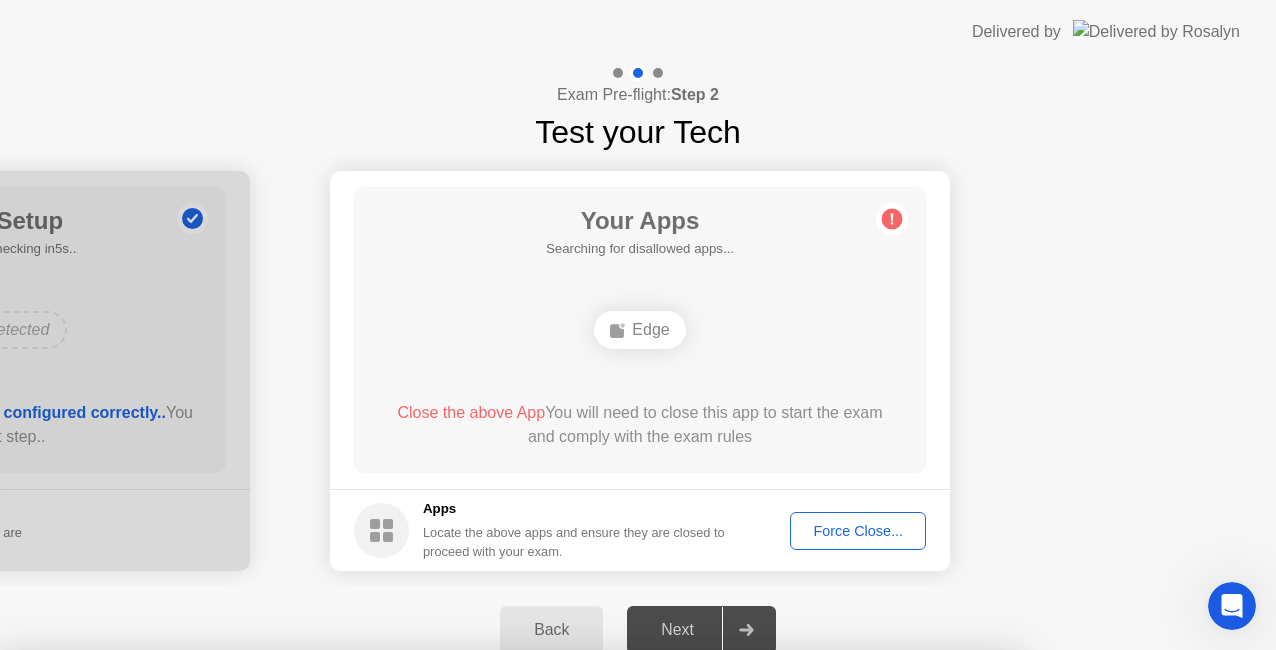 click on "Confirm" at bounding box center (577, 926) 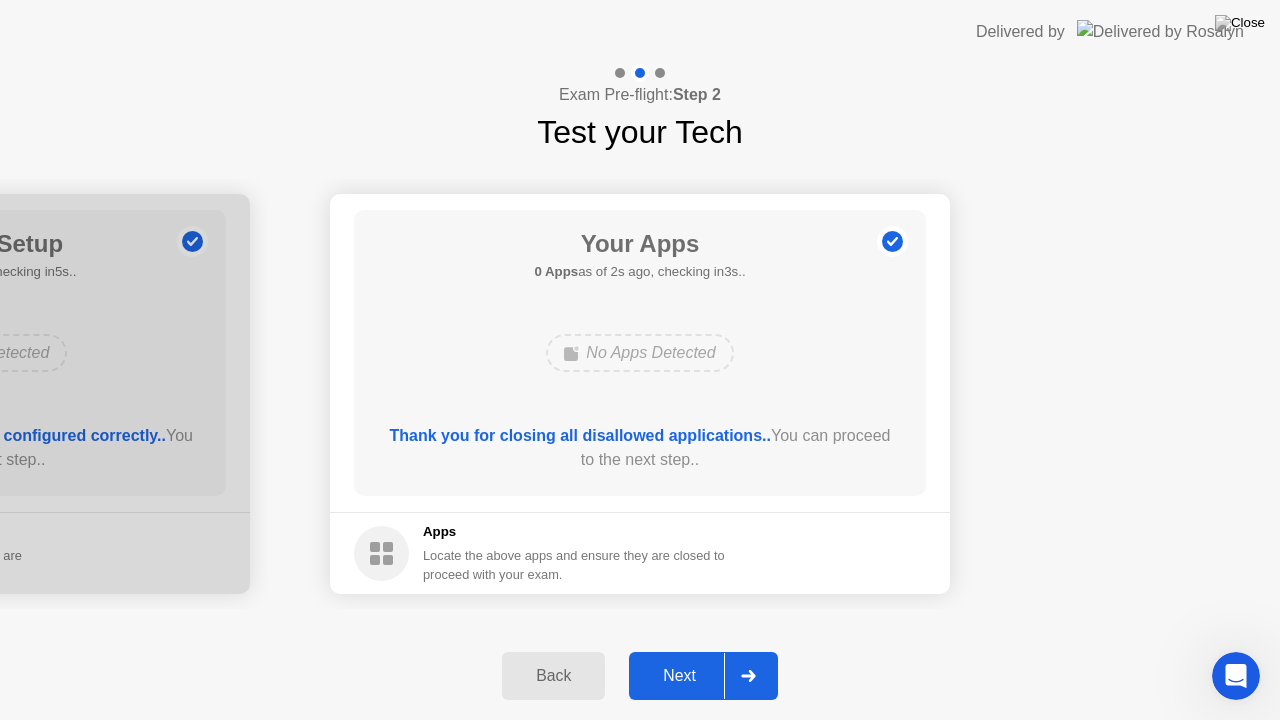 click on "Next" 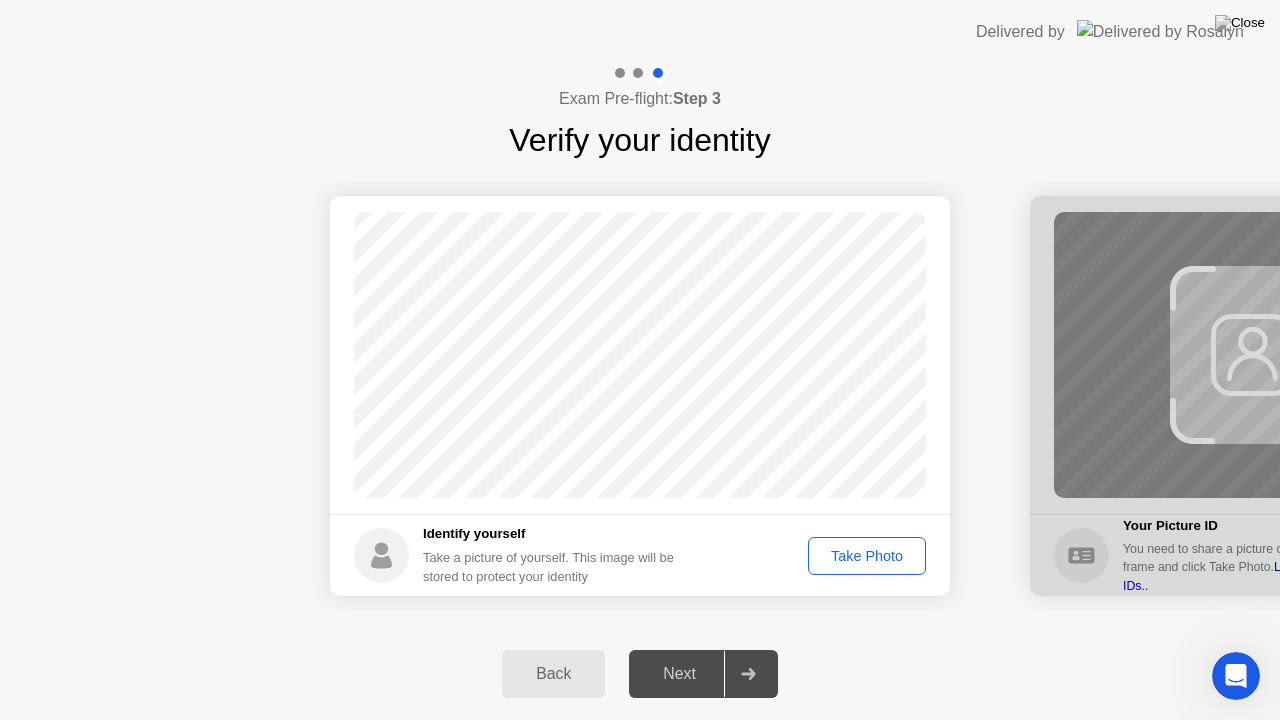 click on "Take Photo" 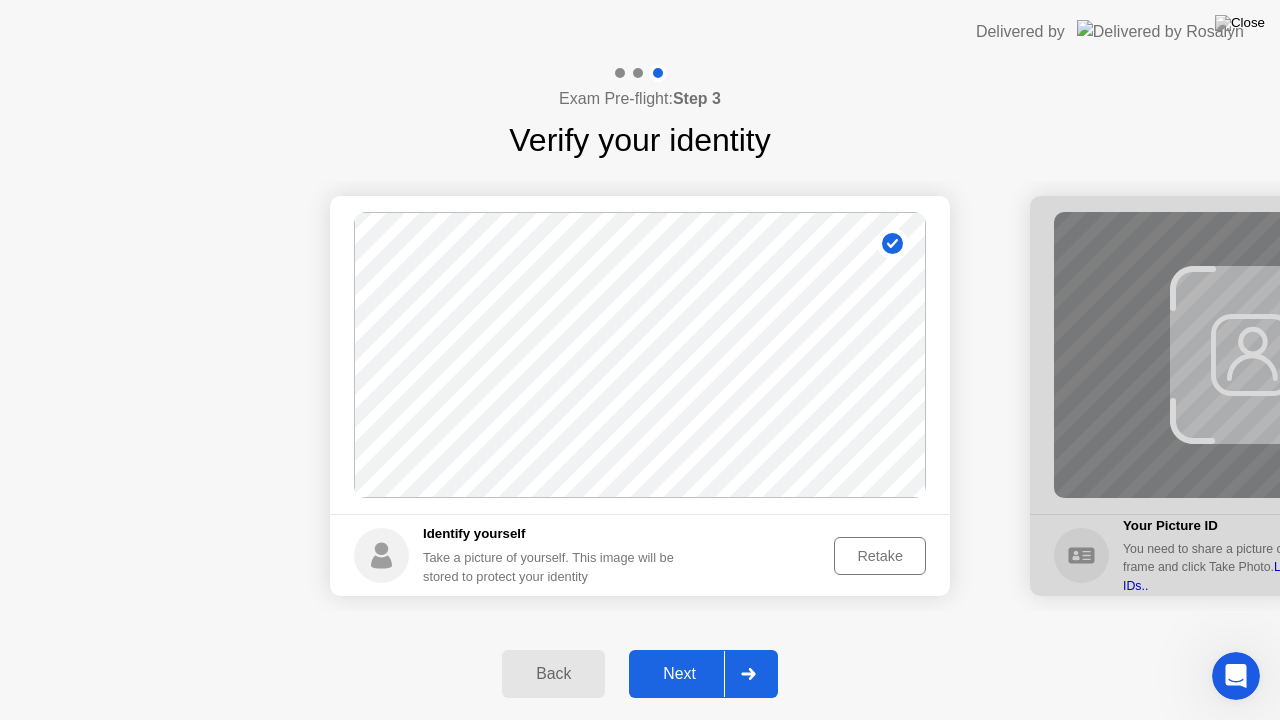 click on "Back" 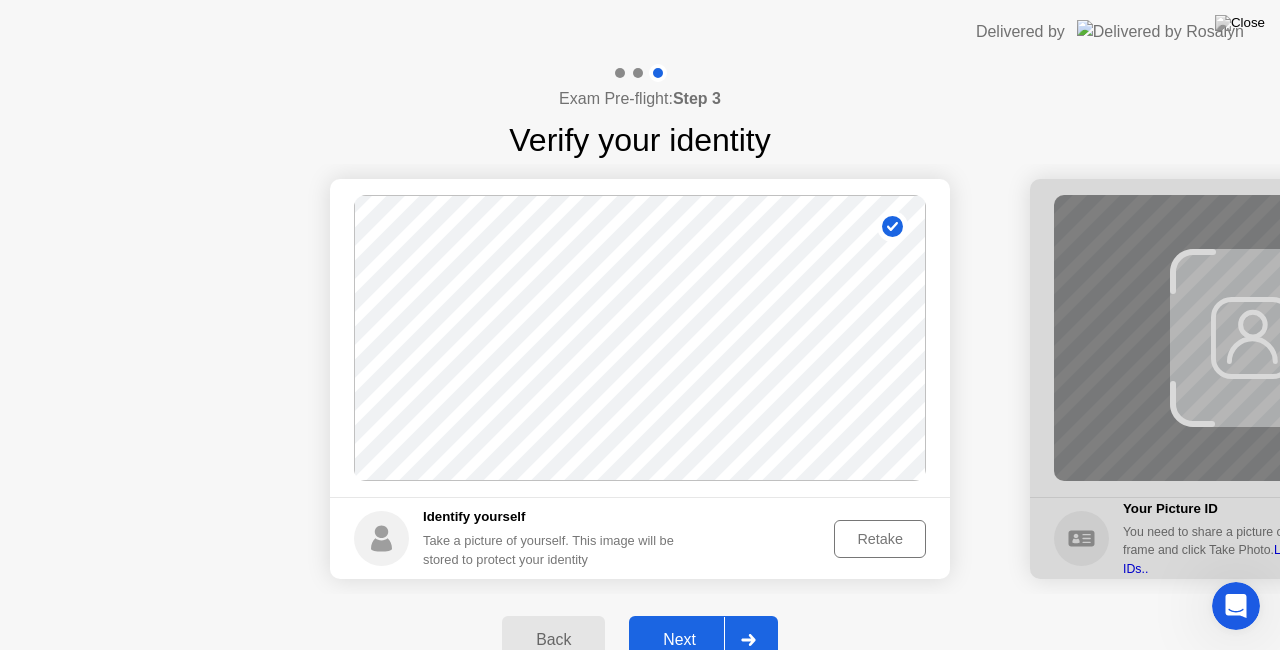 select on "**********" 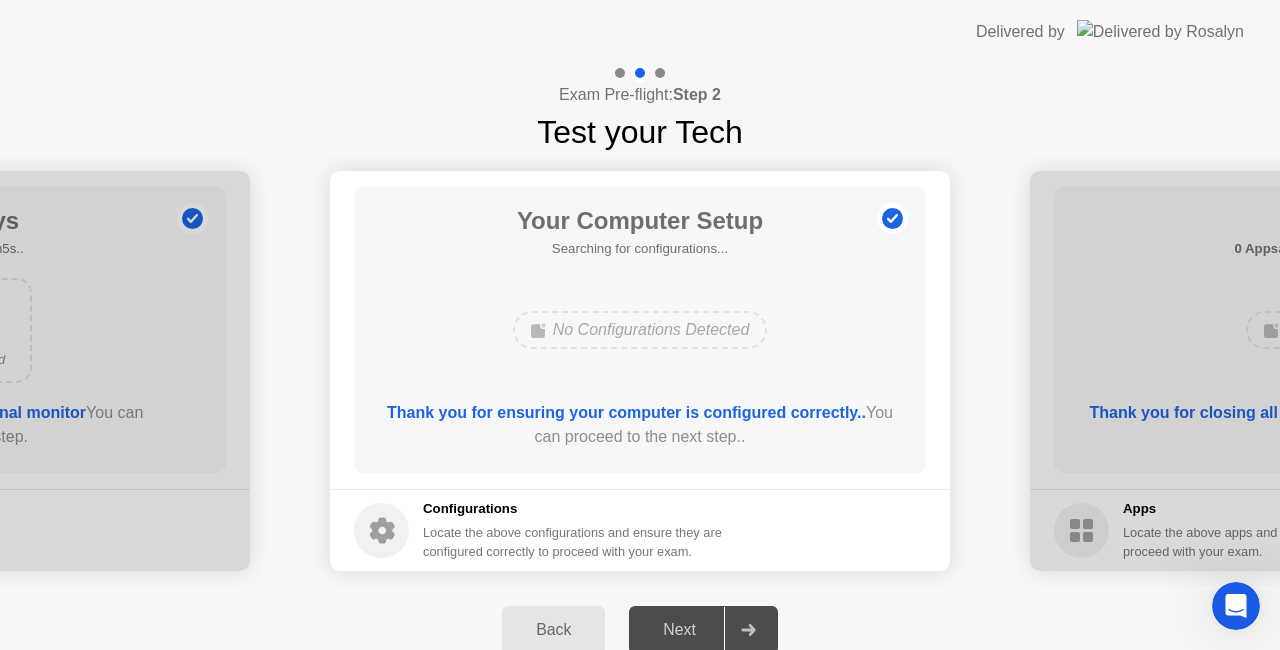 click on "Next" 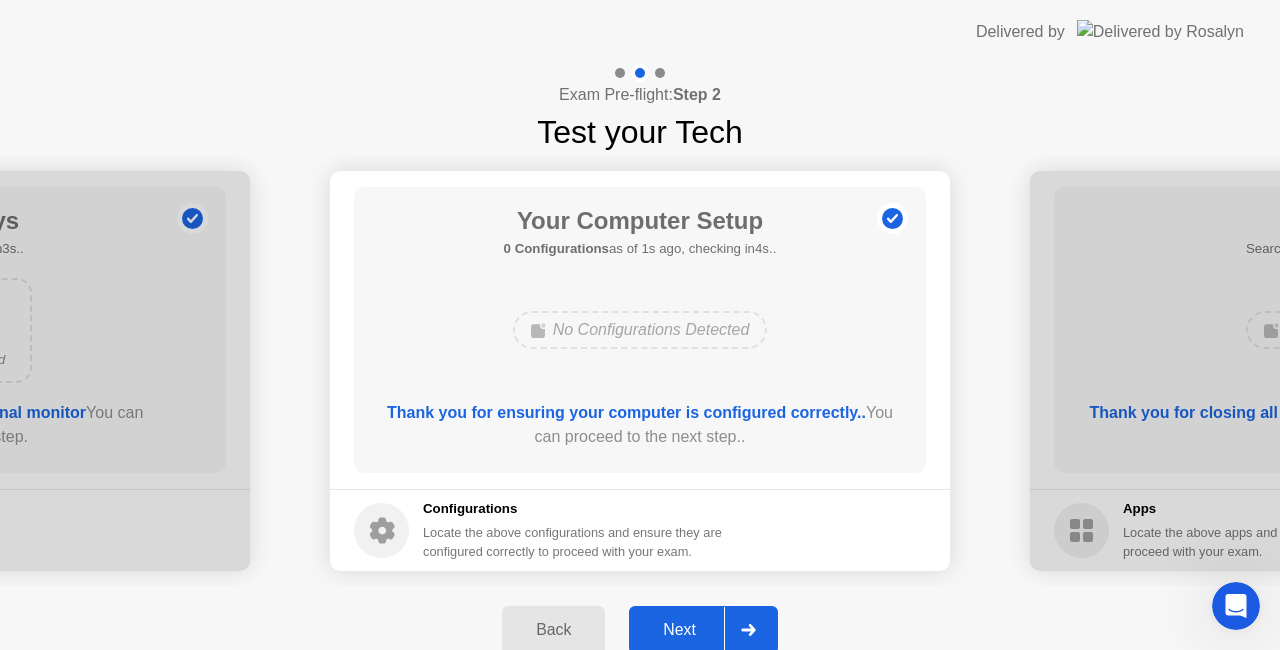 click on "Next" 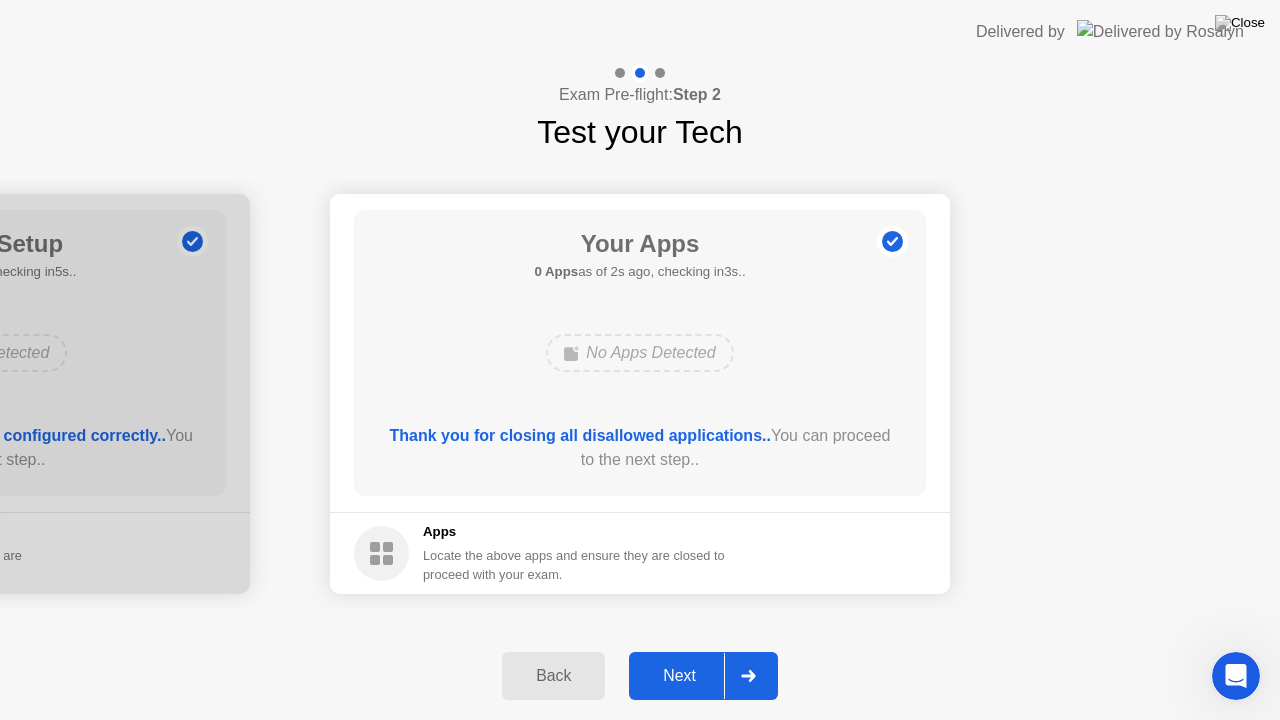 click on "Next" 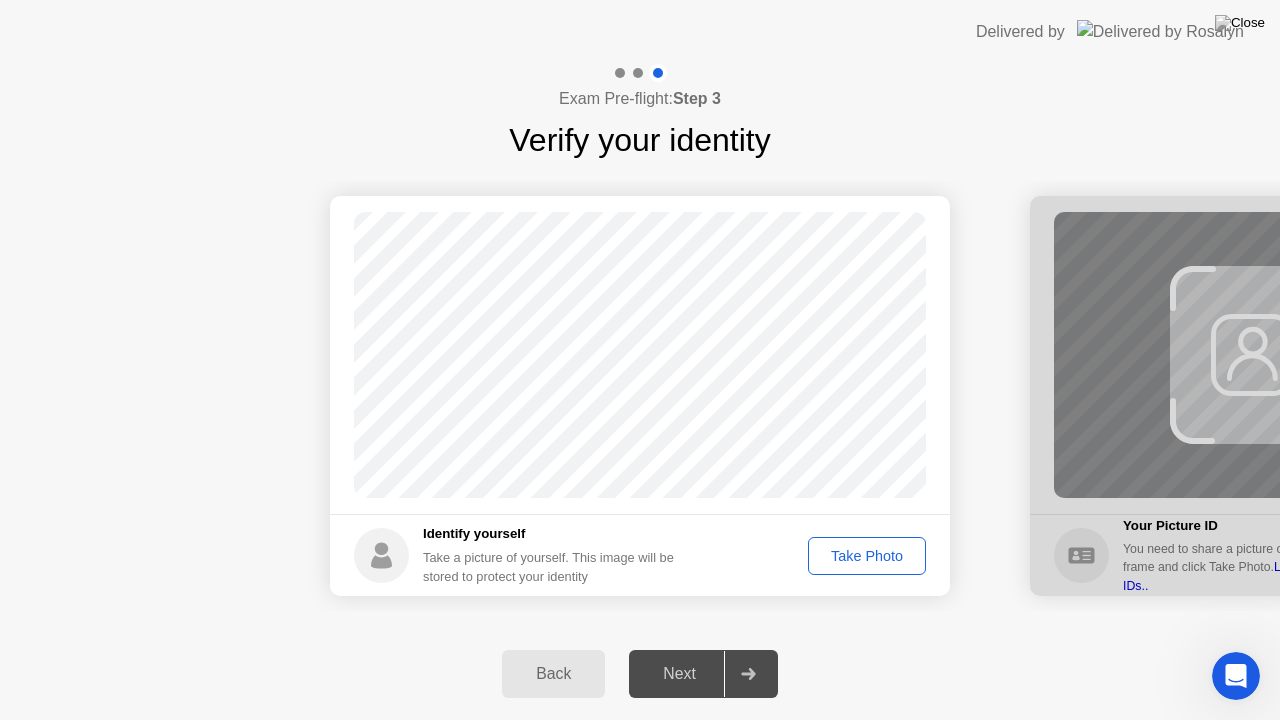 click on "Take Photo" 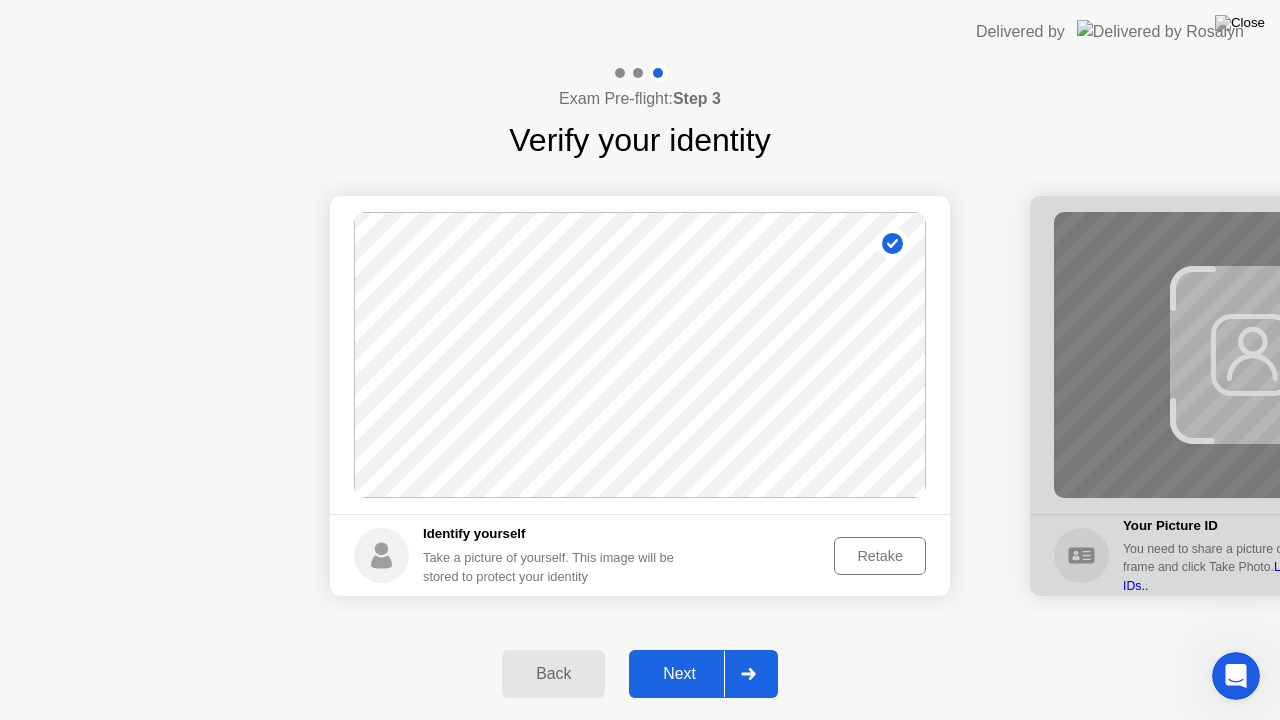 click on "Next" 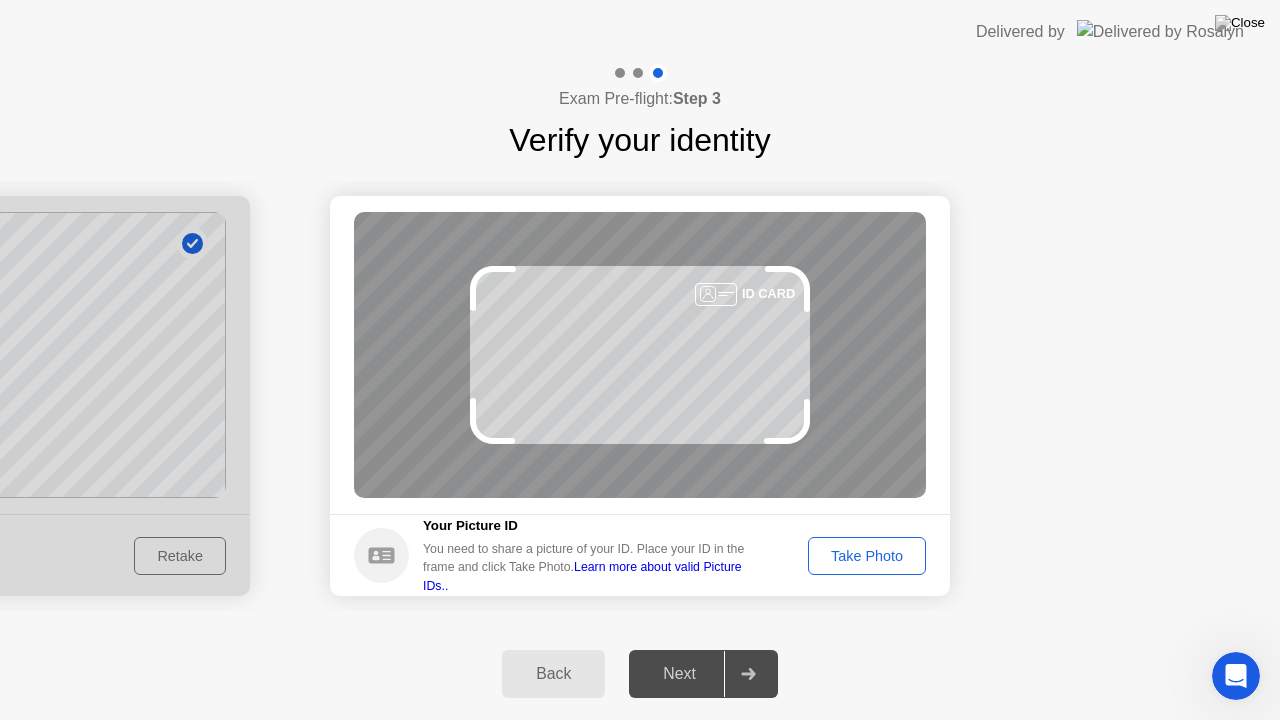 click on "Take Photo" 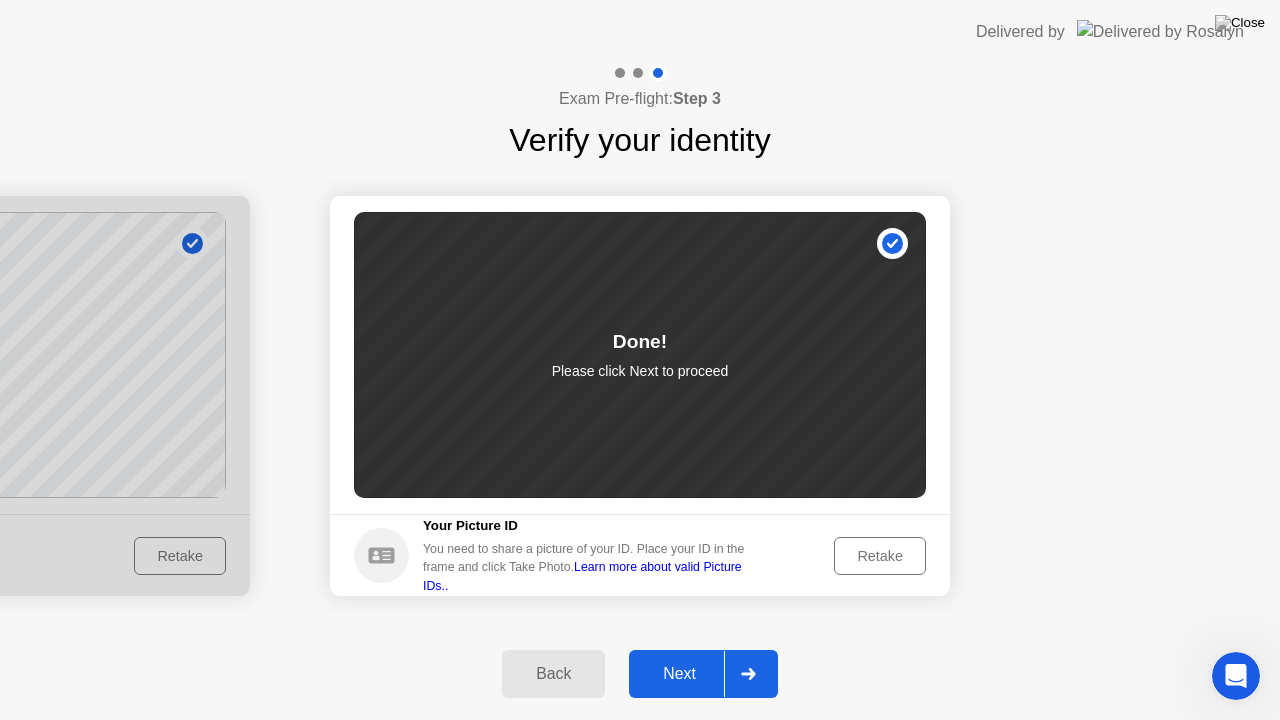 click on "Retake" 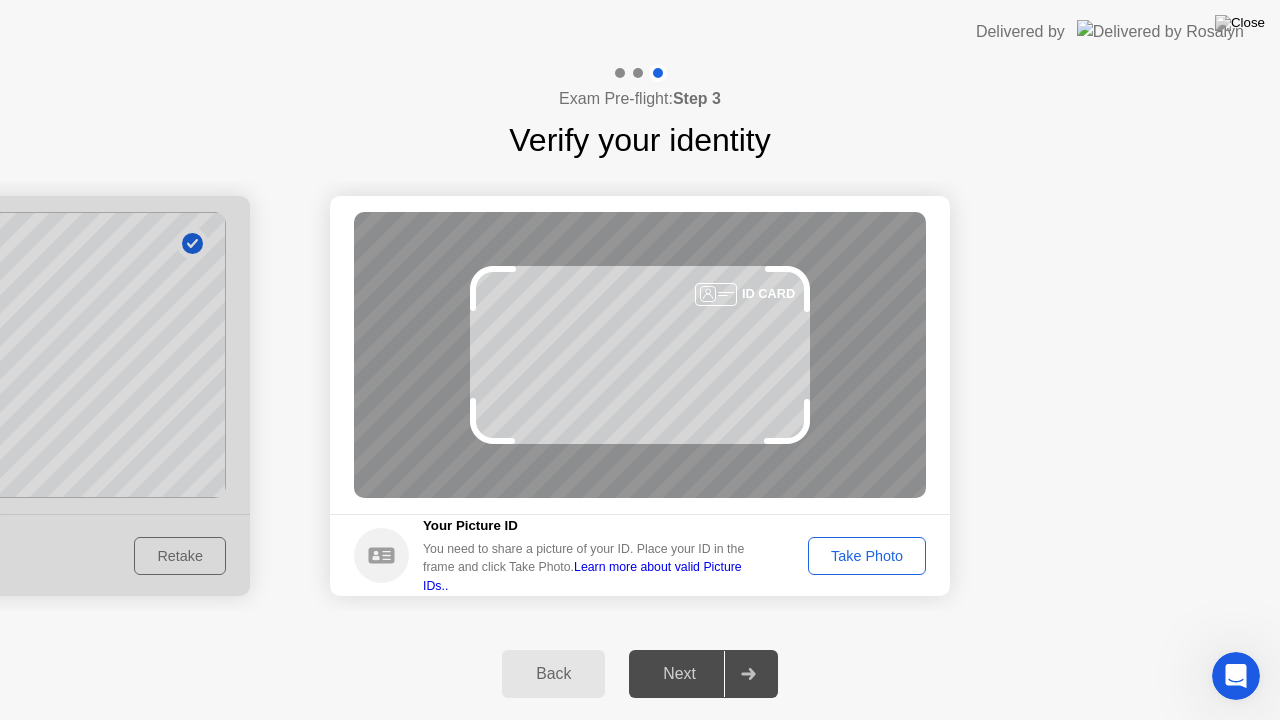 click 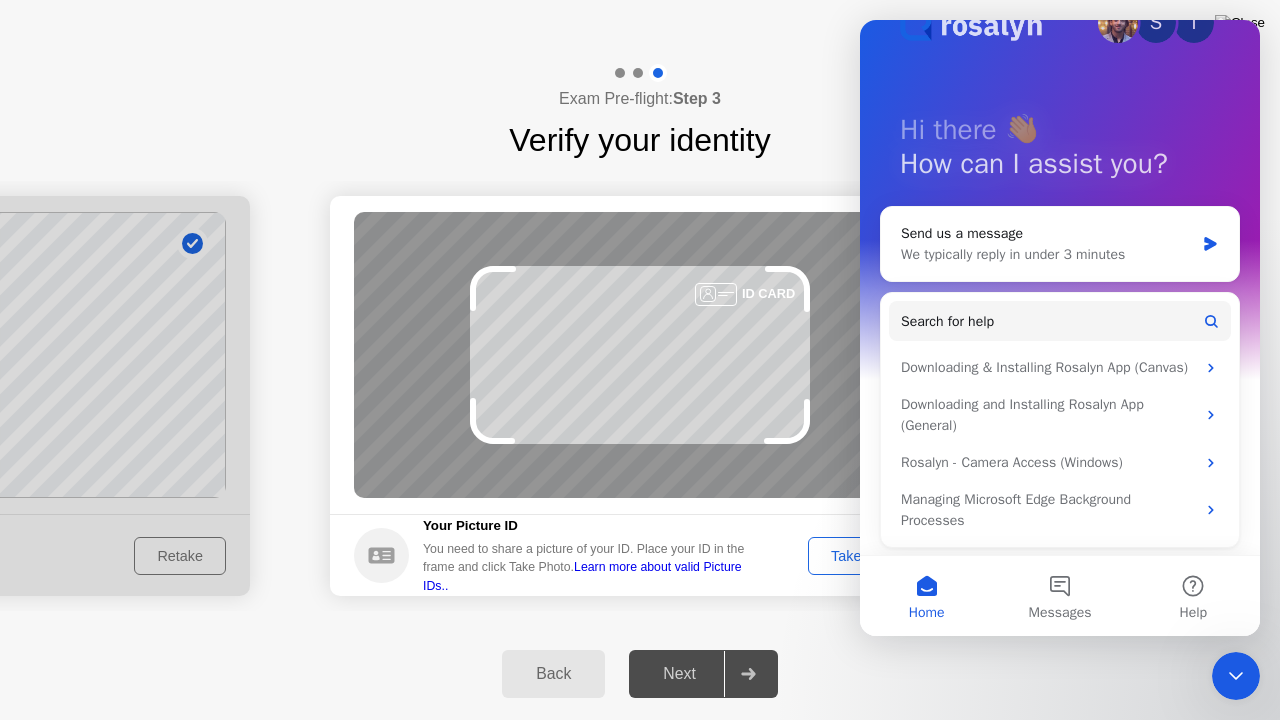 scroll, scrollTop: 50, scrollLeft: 0, axis: vertical 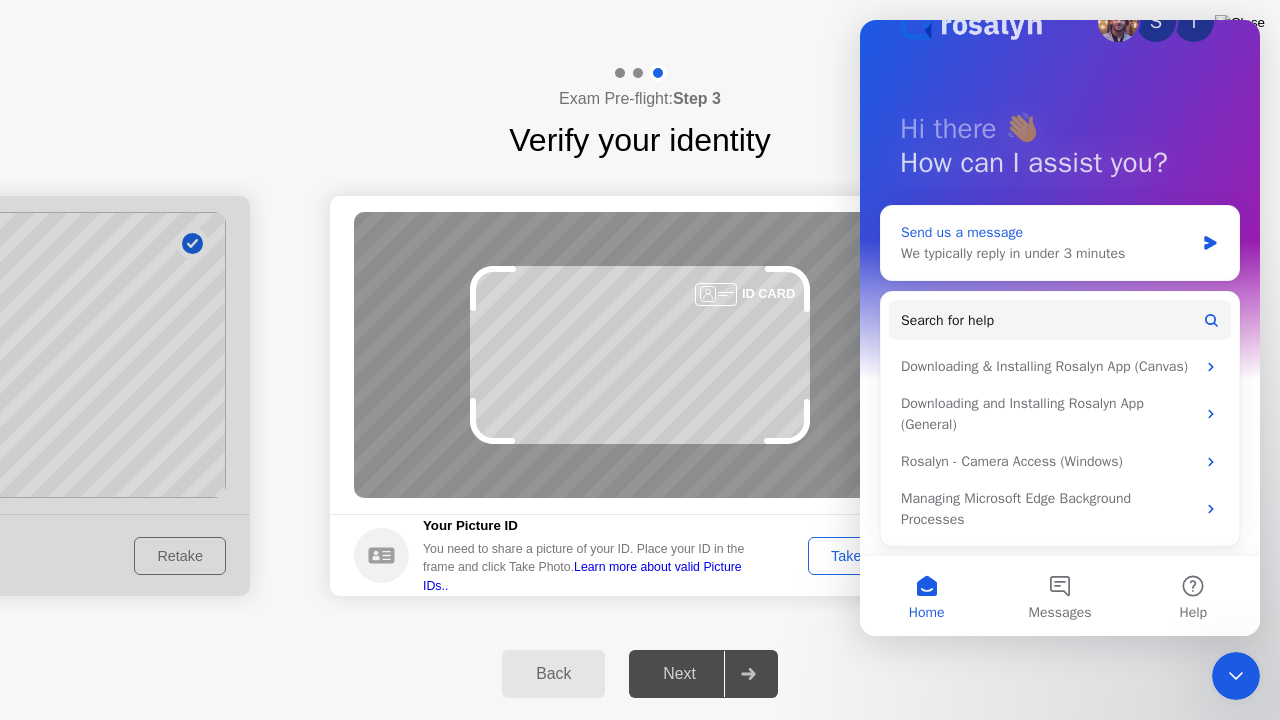 click on "Send us a message" at bounding box center (1047, 232) 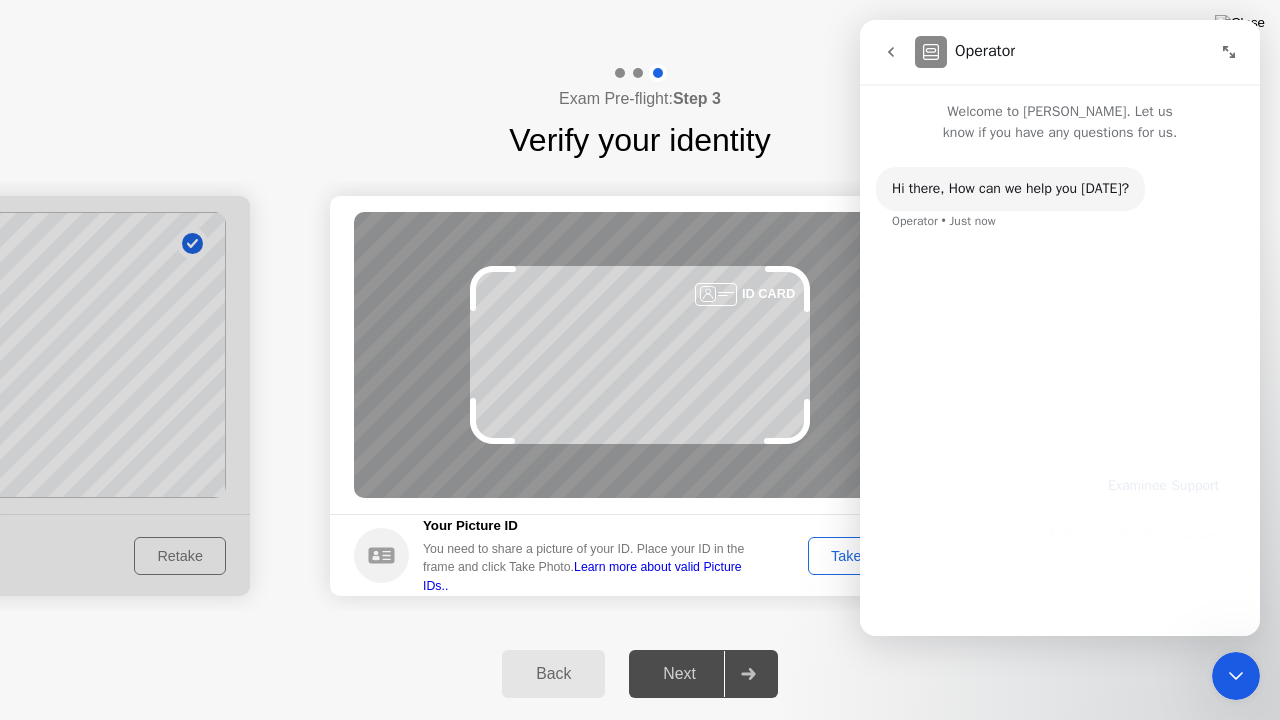 scroll, scrollTop: 0, scrollLeft: 0, axis: both 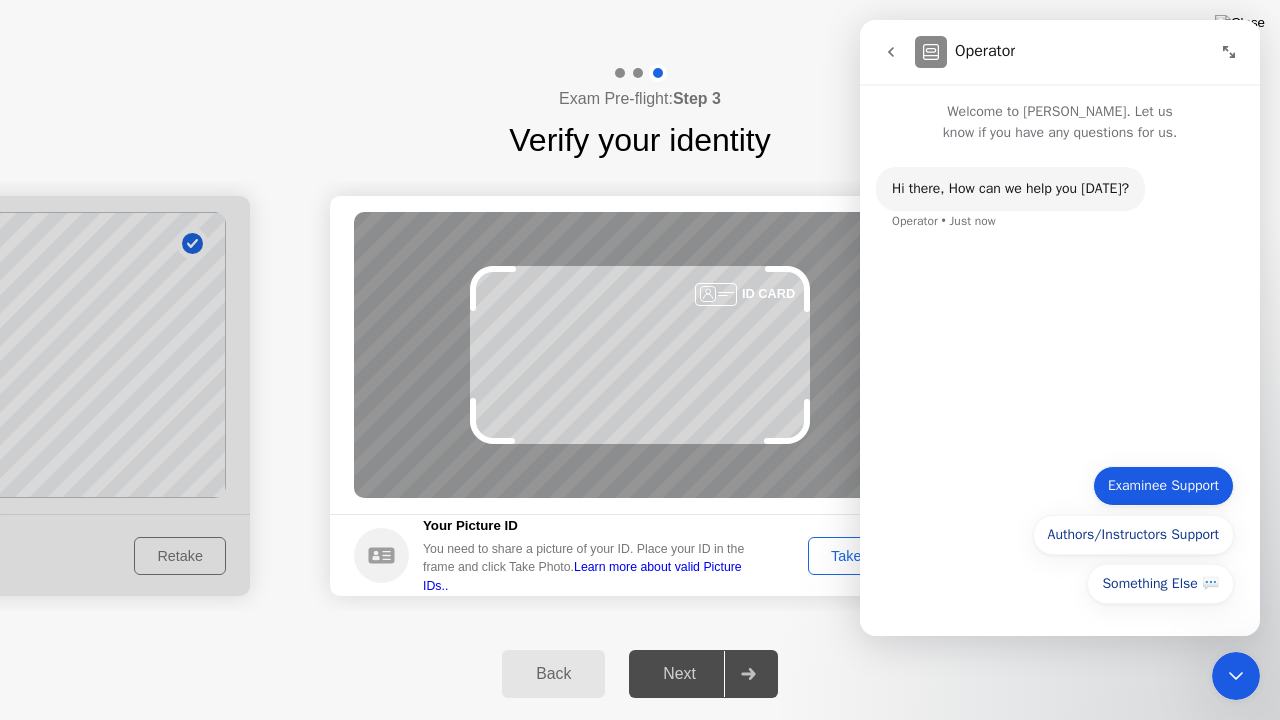 click on "Examinee Support" at bounding box center [1163, 486] 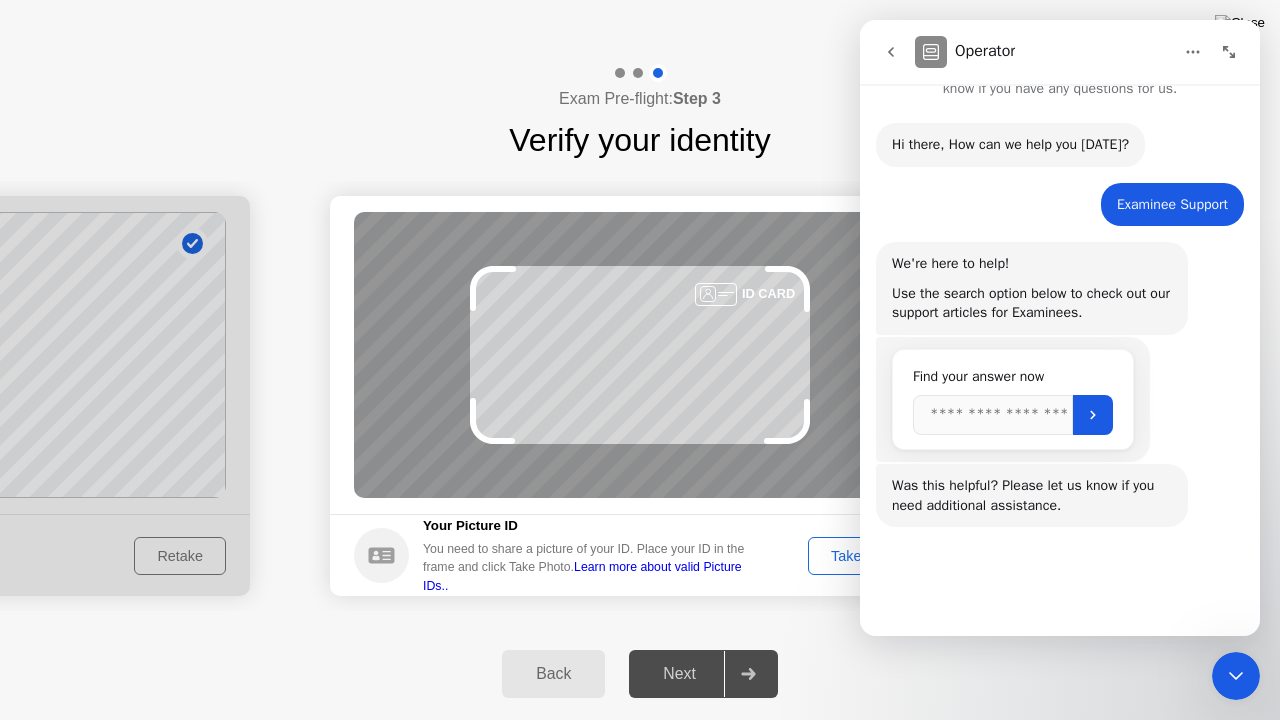 scroll, scrollTop: 46, scrollLeft: 0, axis: vertical 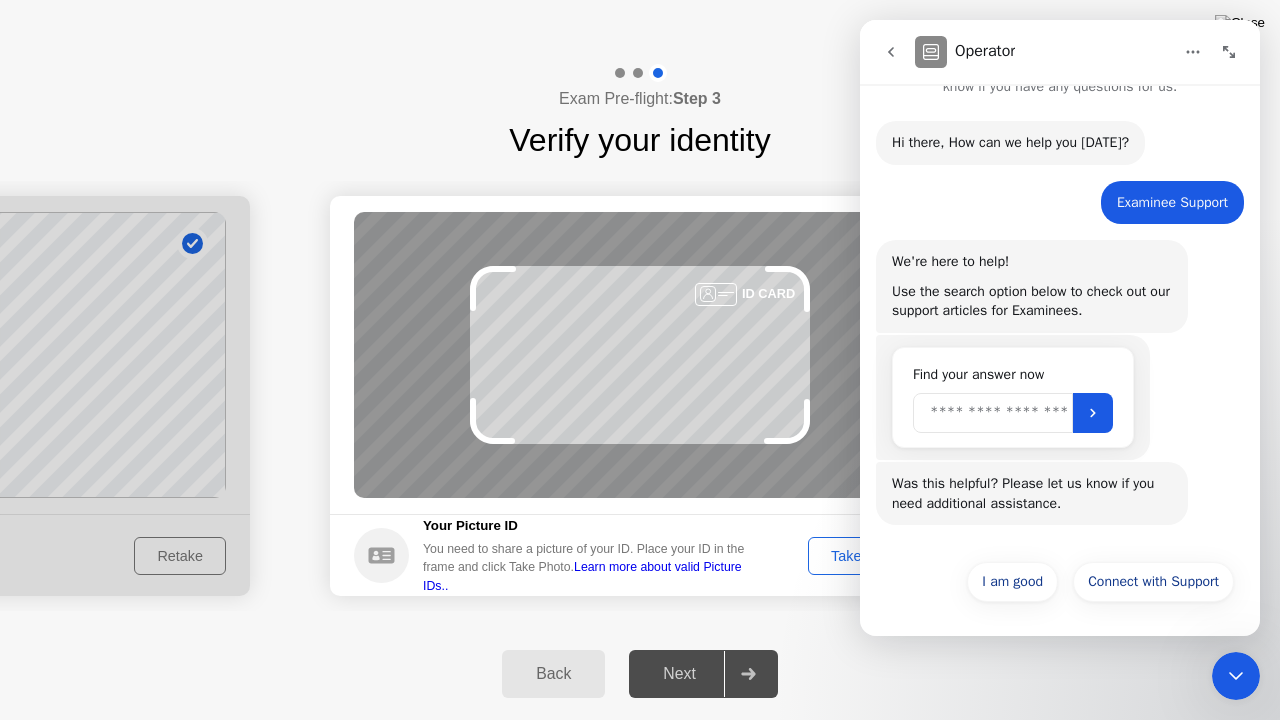 click at bounding box center [993, 413] 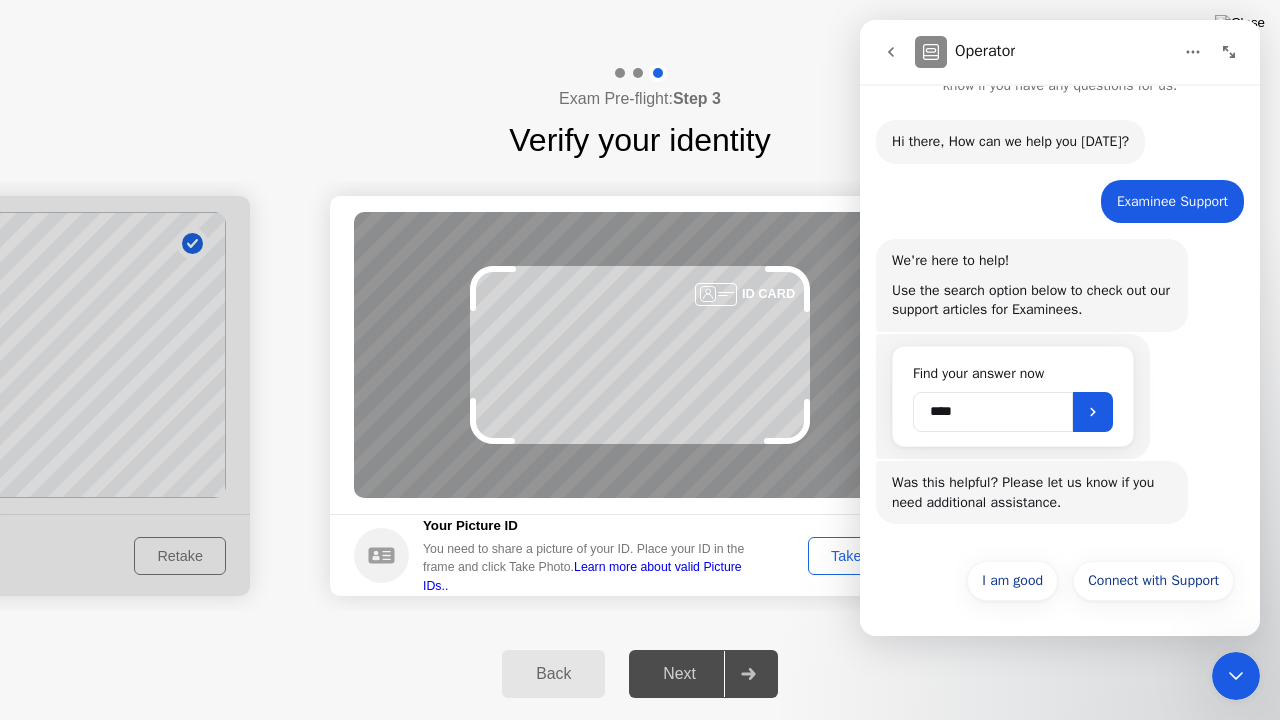 scroll, scrollTop: 46, scrollLeft: 0, axis: vertical 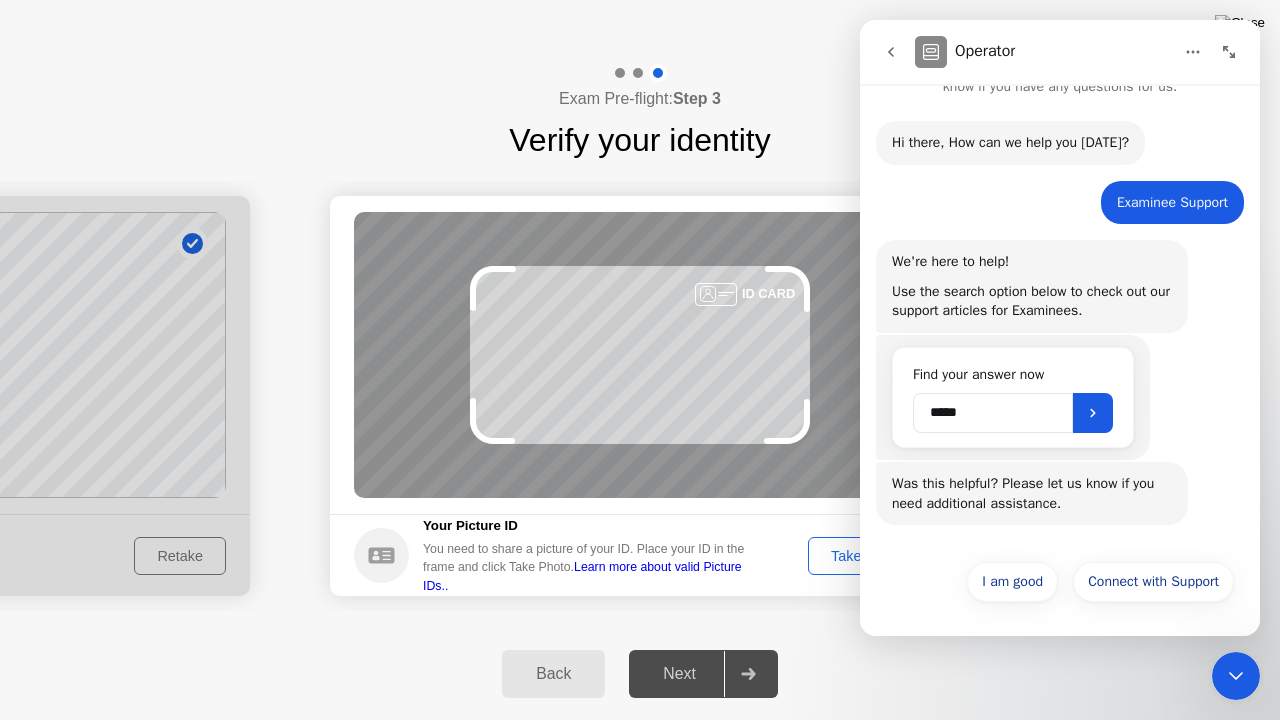 type on "*****" 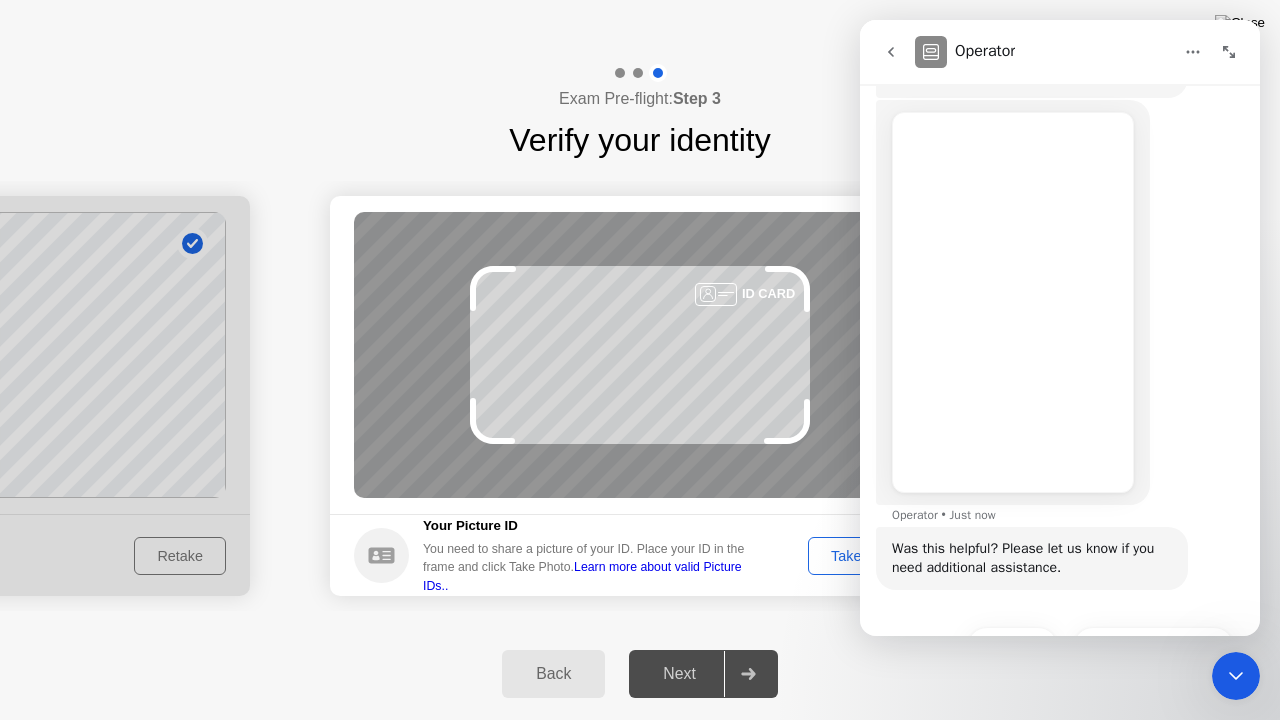 scroll, scrollTop: 346, scrollLeft: 0, axis: vertical 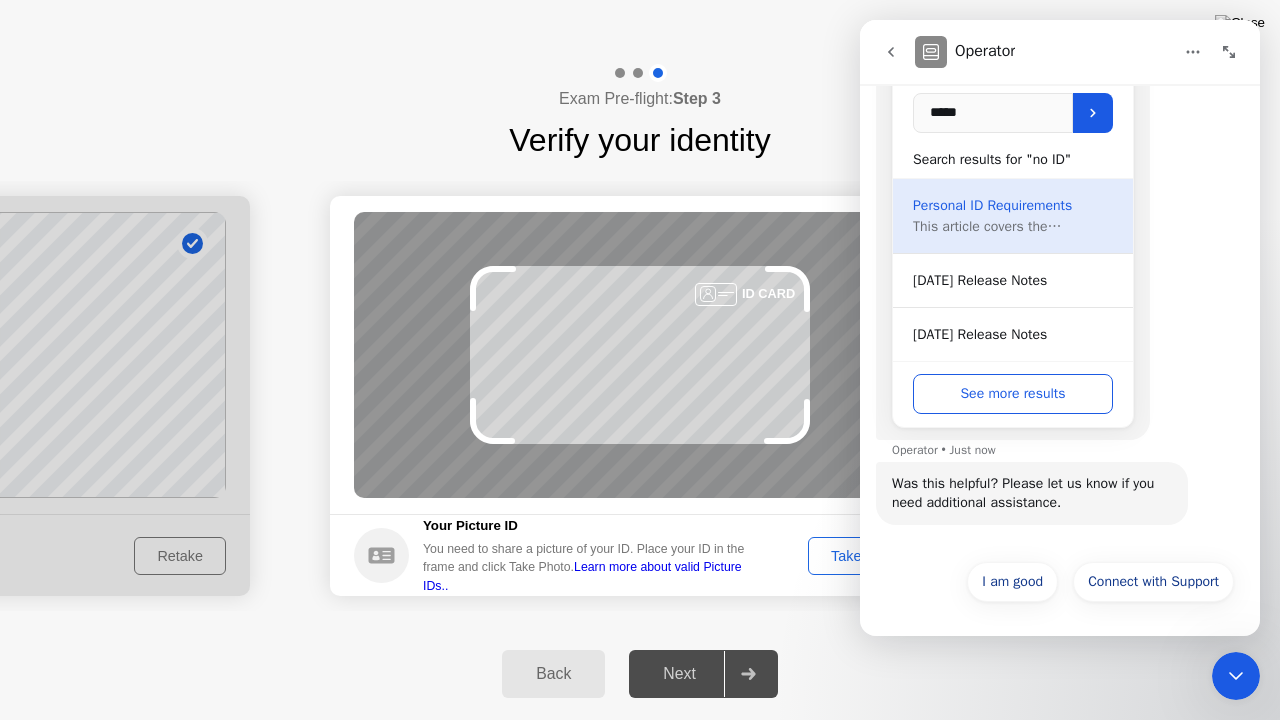 click on "Personal ID Requirements" at bounding box center (1013, 205) 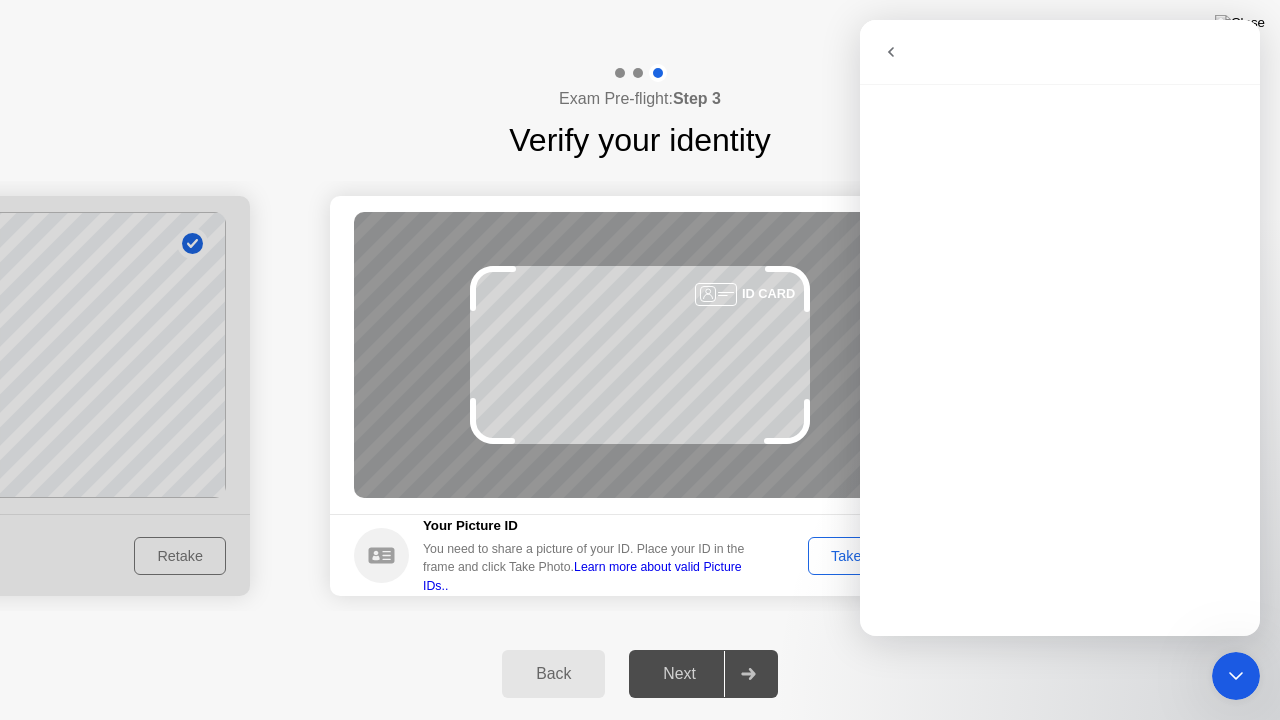 scroll, scrollTop: 0, scrollLeft: 0, axis: both 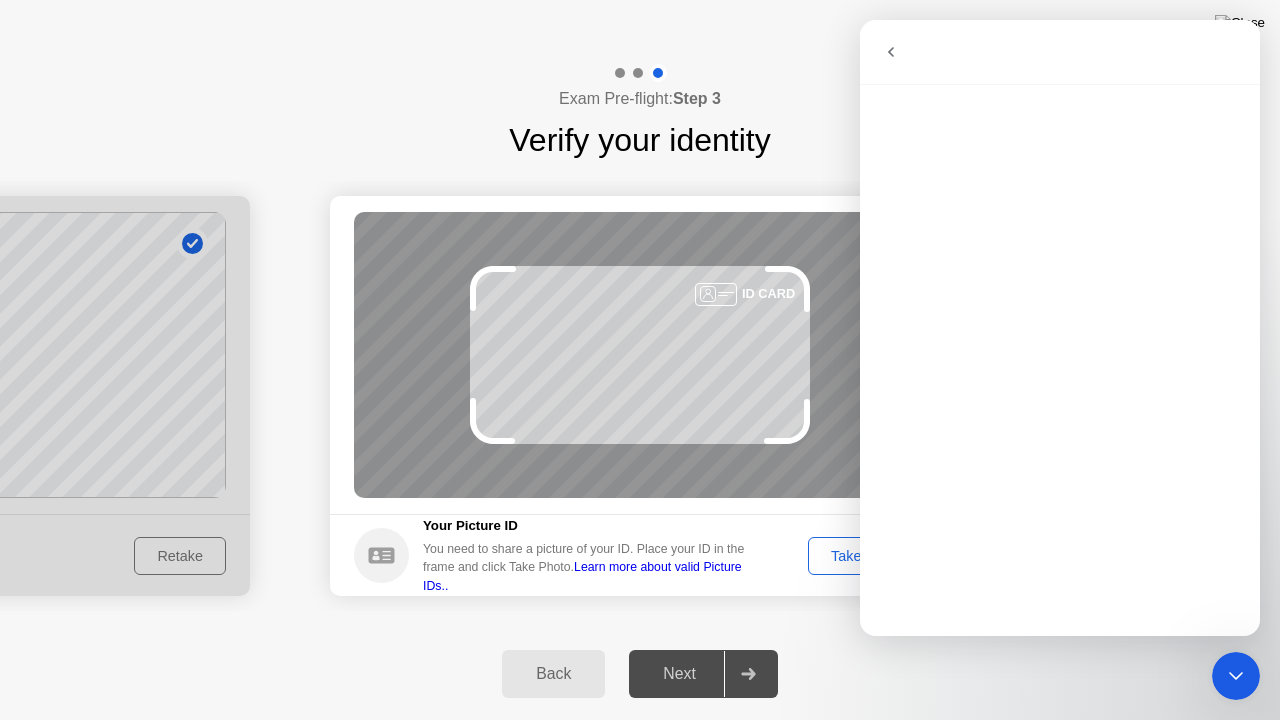 click 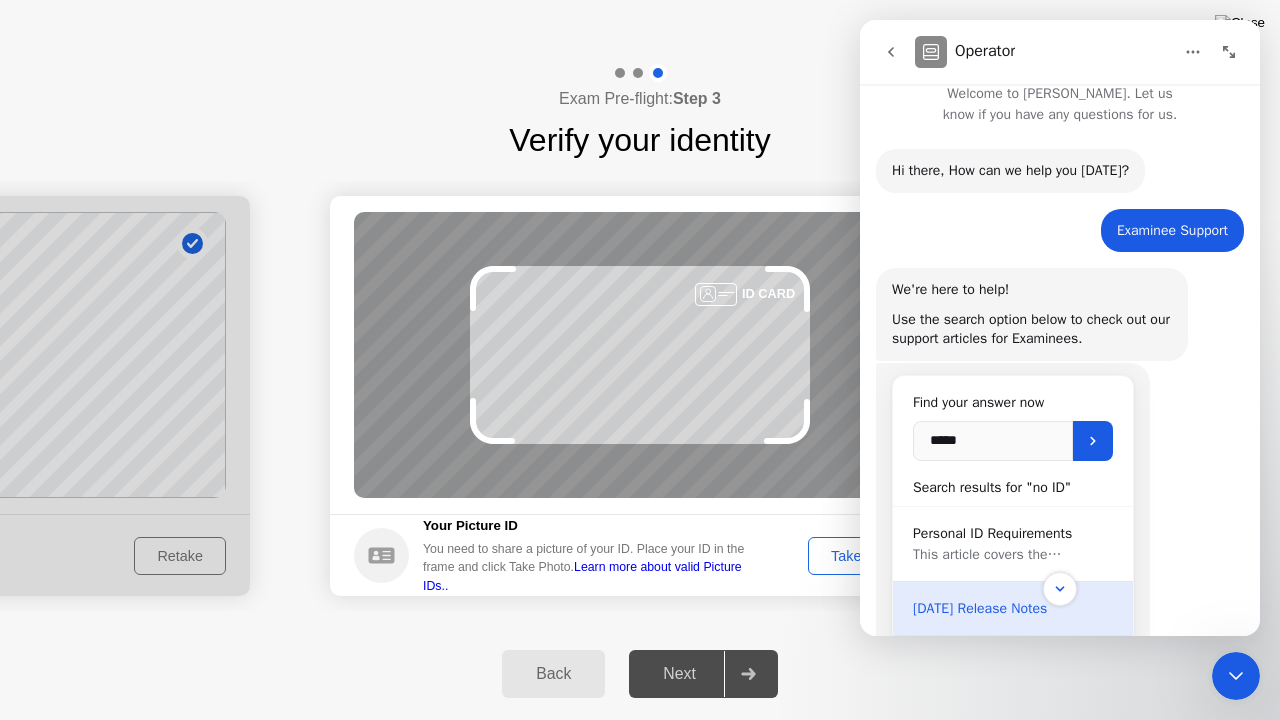 scroll, scrollTop: 0, scrollLeft: 0, axis: both 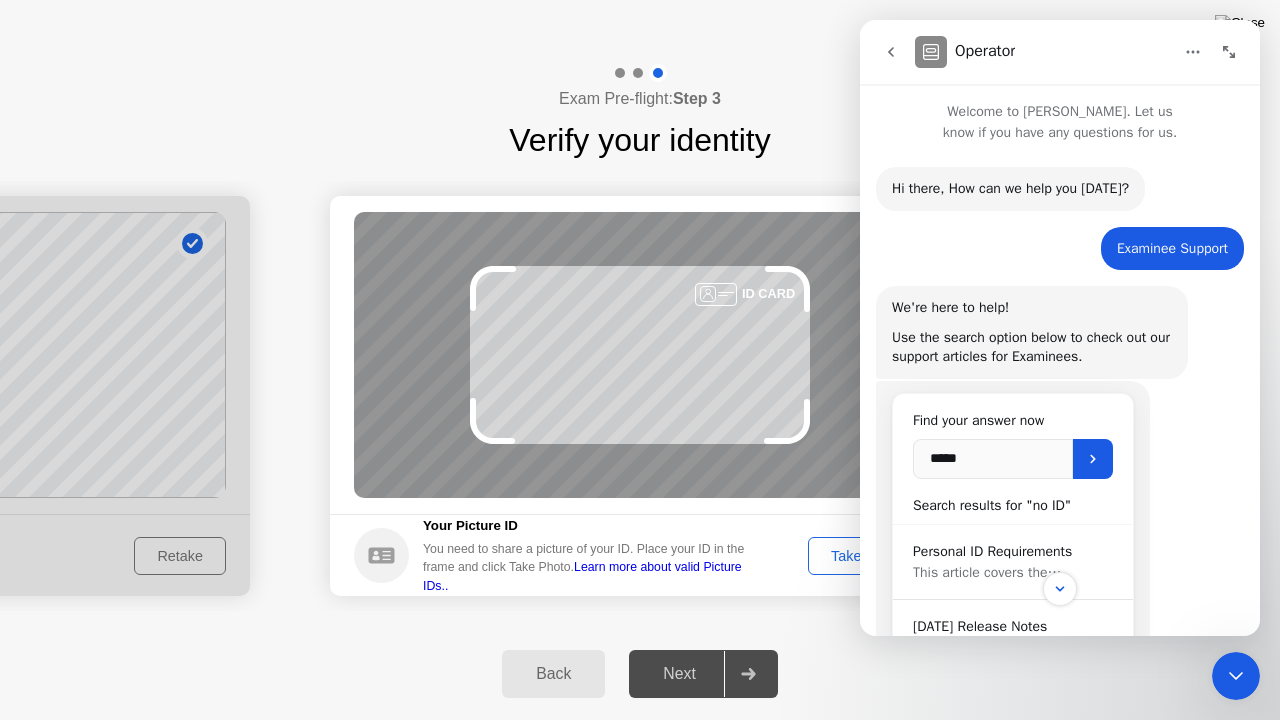click at bounding box center [891, 52] 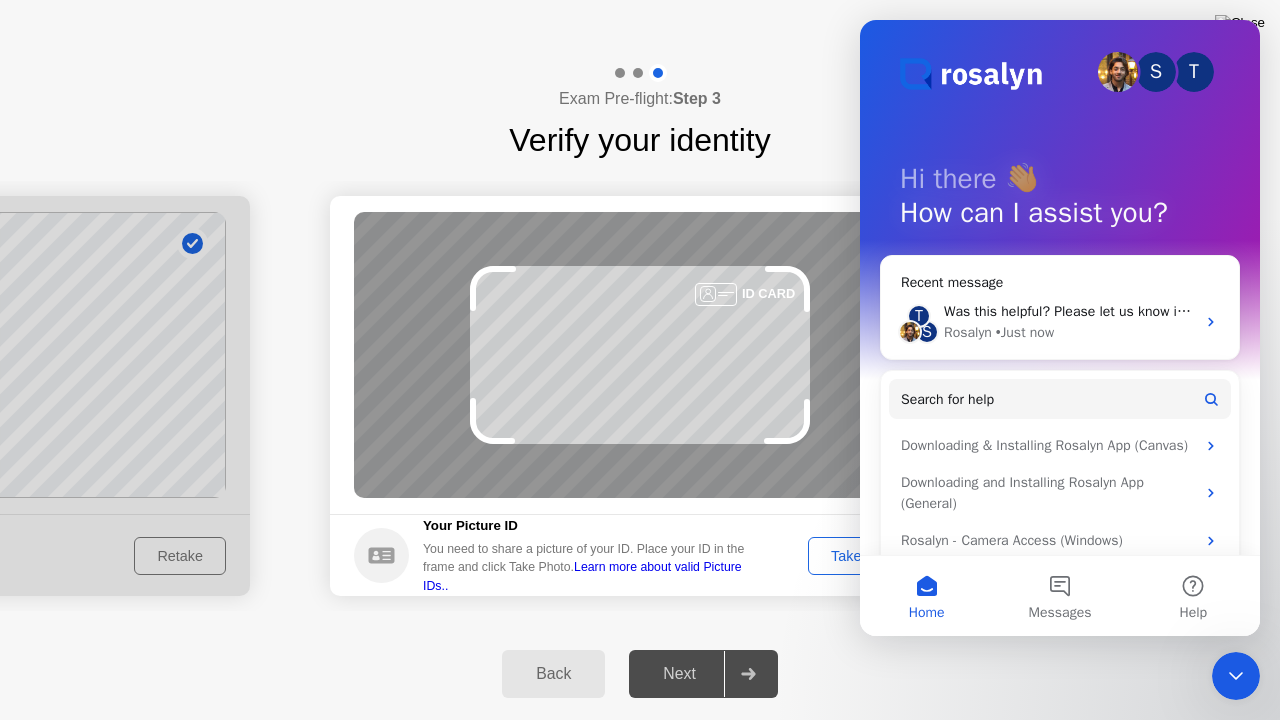 click on "Take Photo" 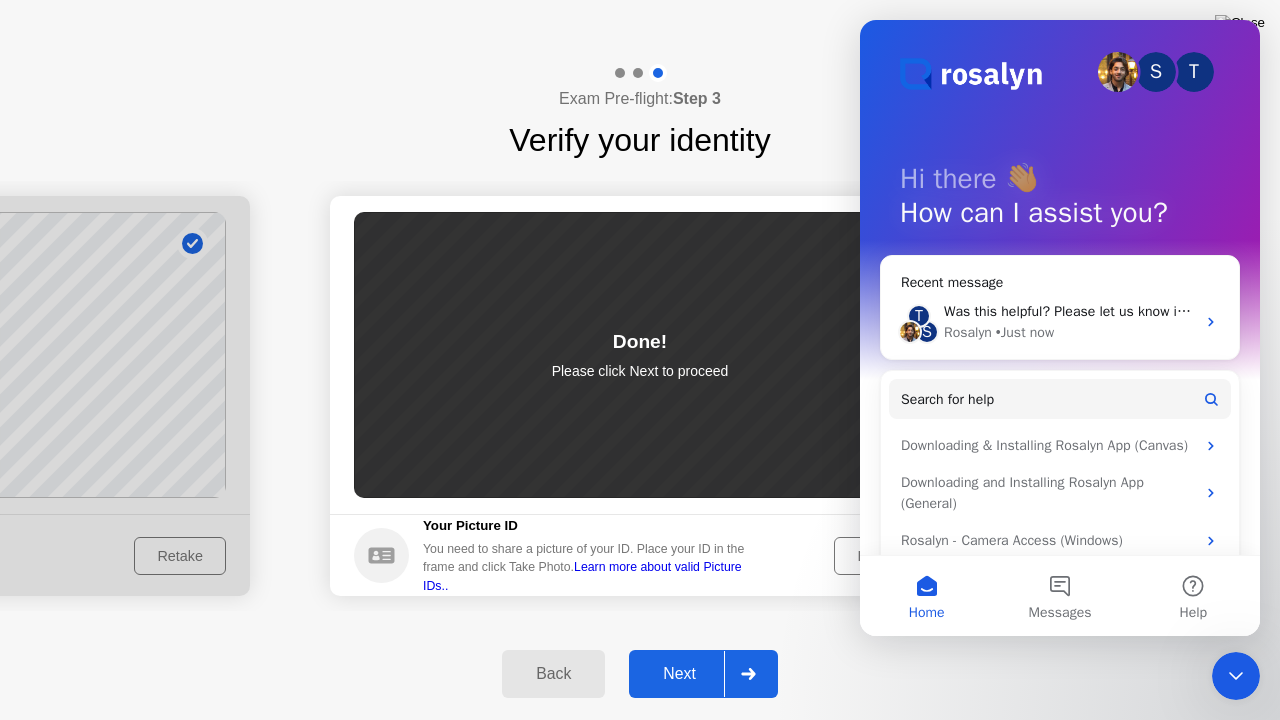 click on "Next" 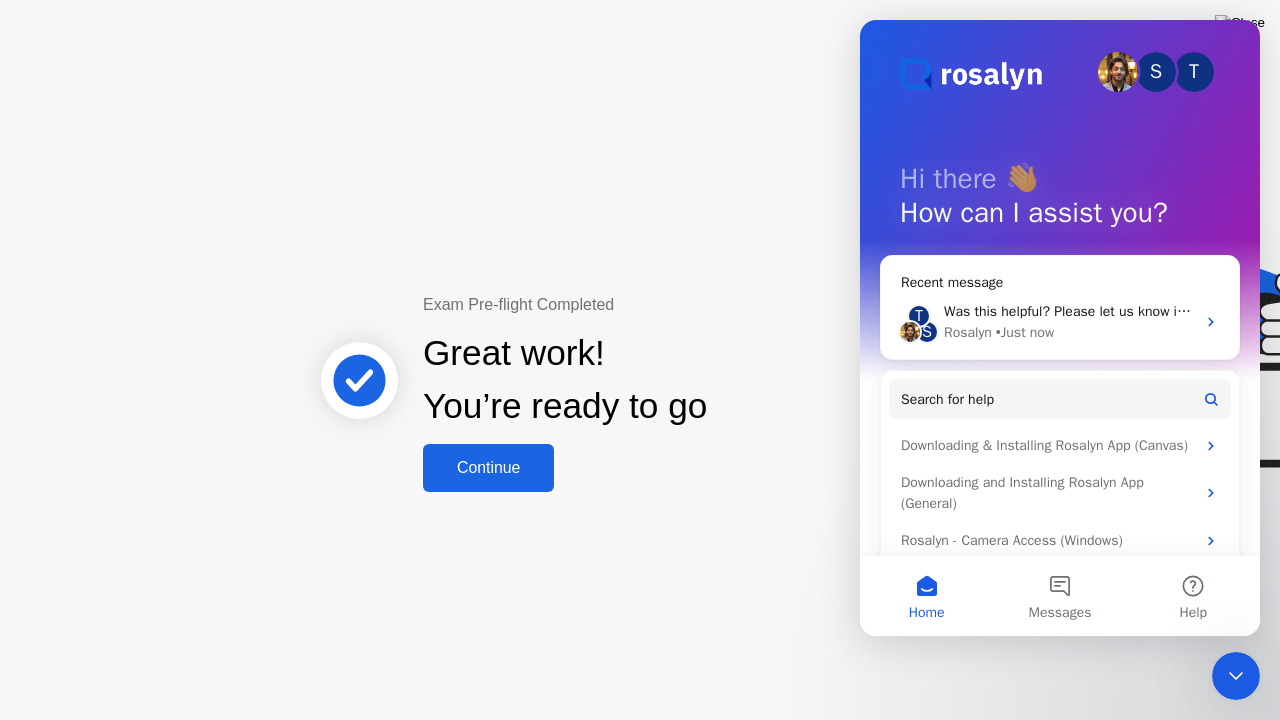 click on "Continue" 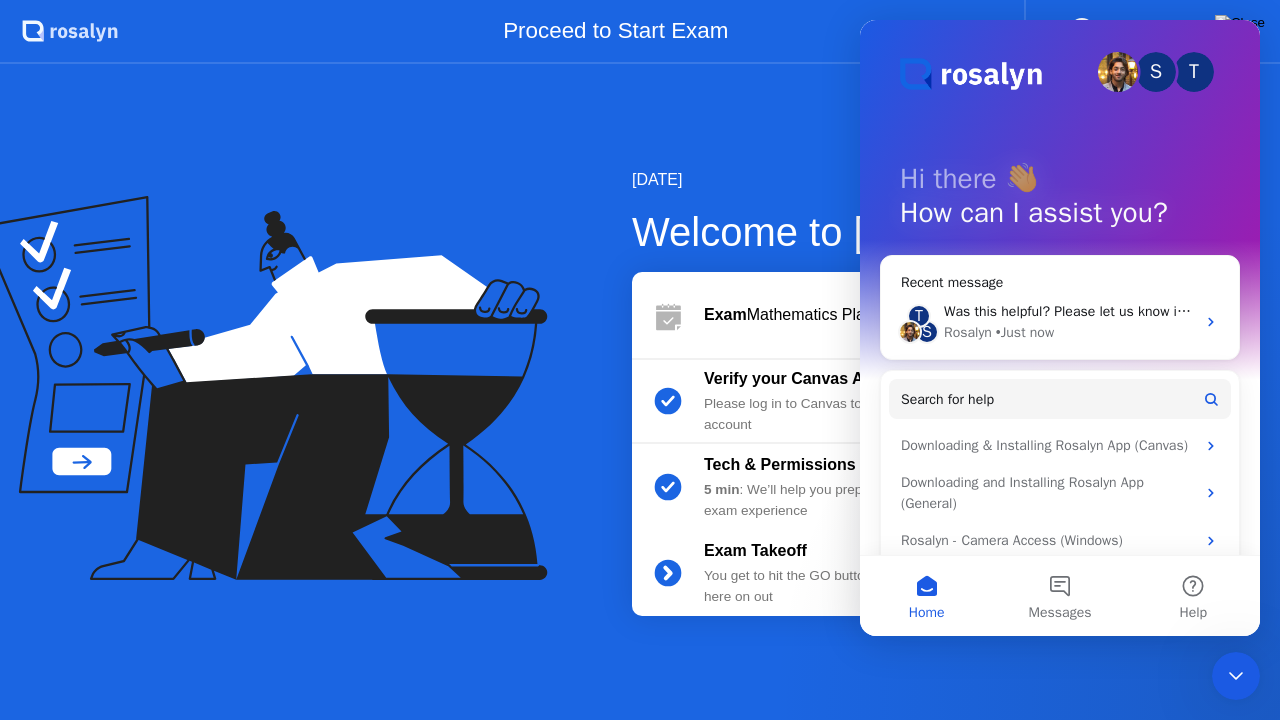 click 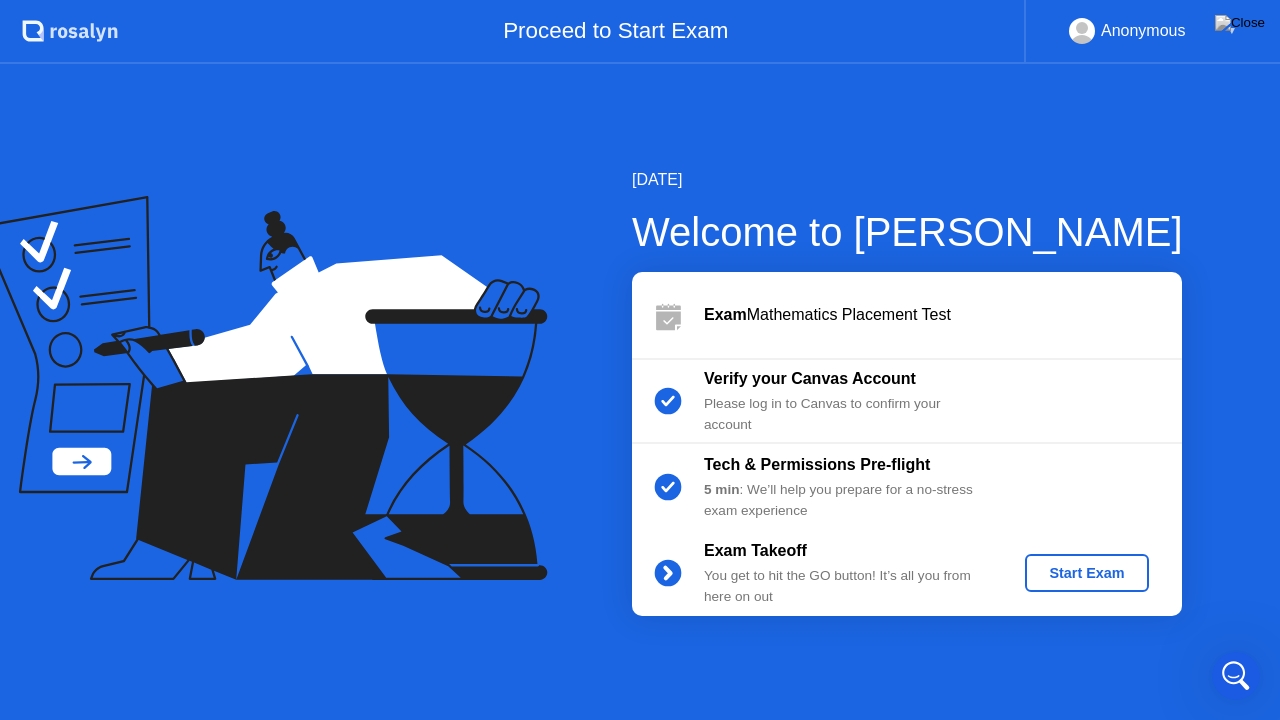 click on "Start Exam" 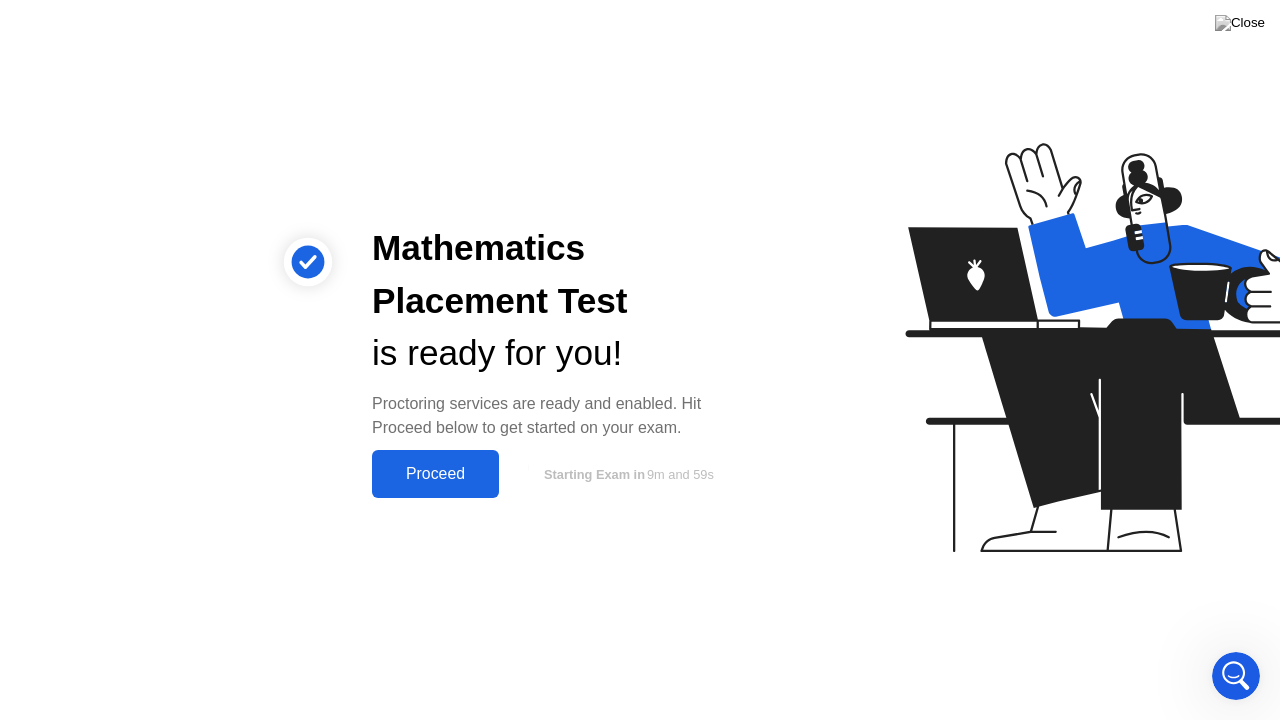 click on "Proceed" 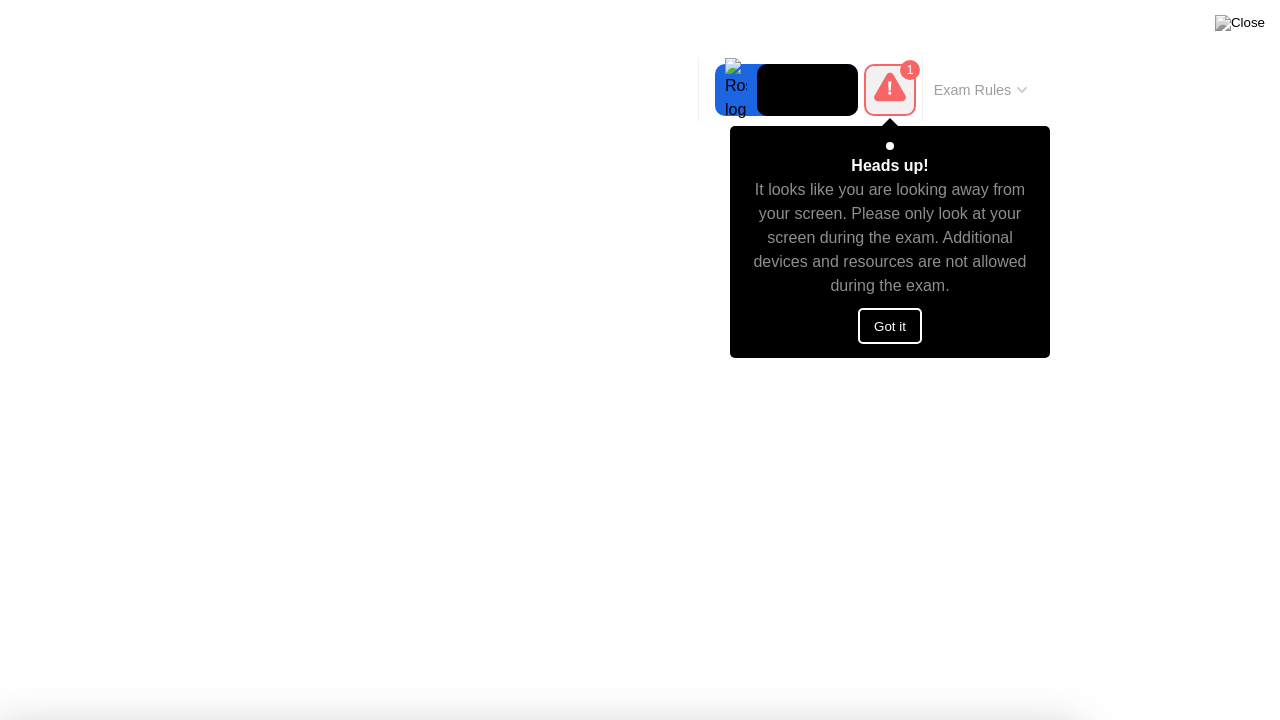 click on "Got it" 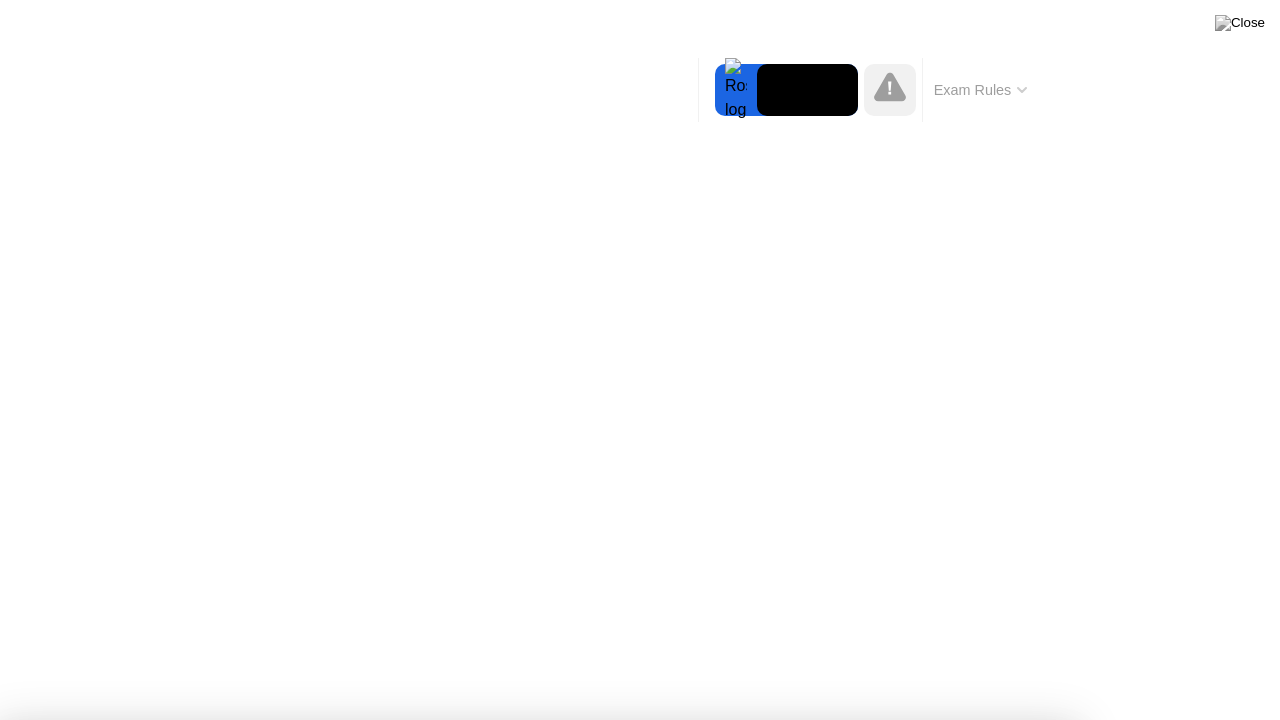 click on "Got it!" at bounding box center [647, 1216] 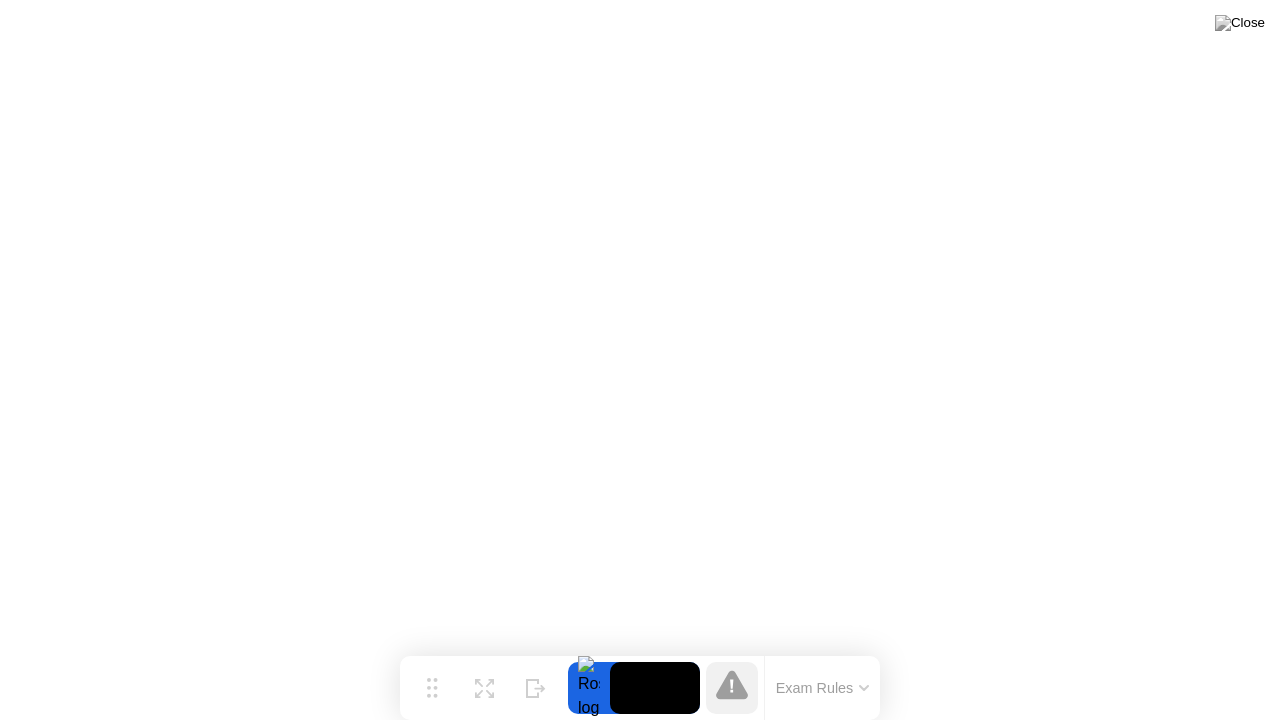 click on "Exam Rules" 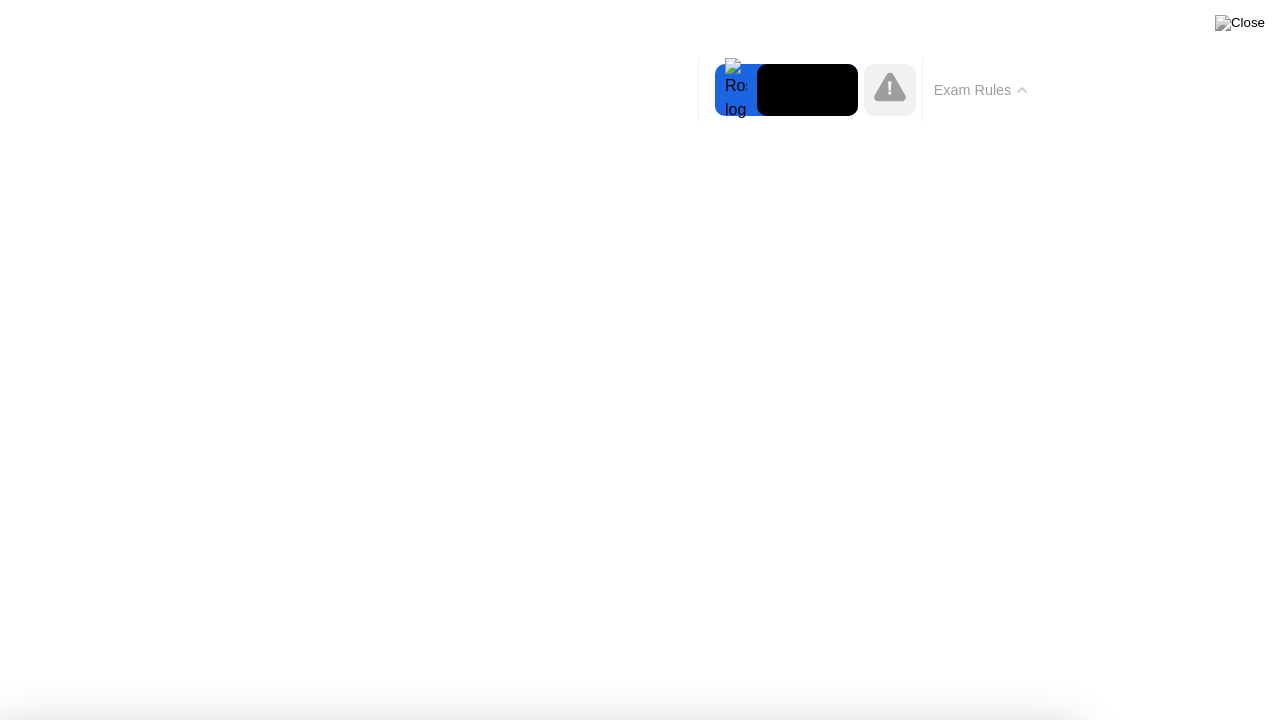 click on "Got it!" at bounding box center [537, 1289] 